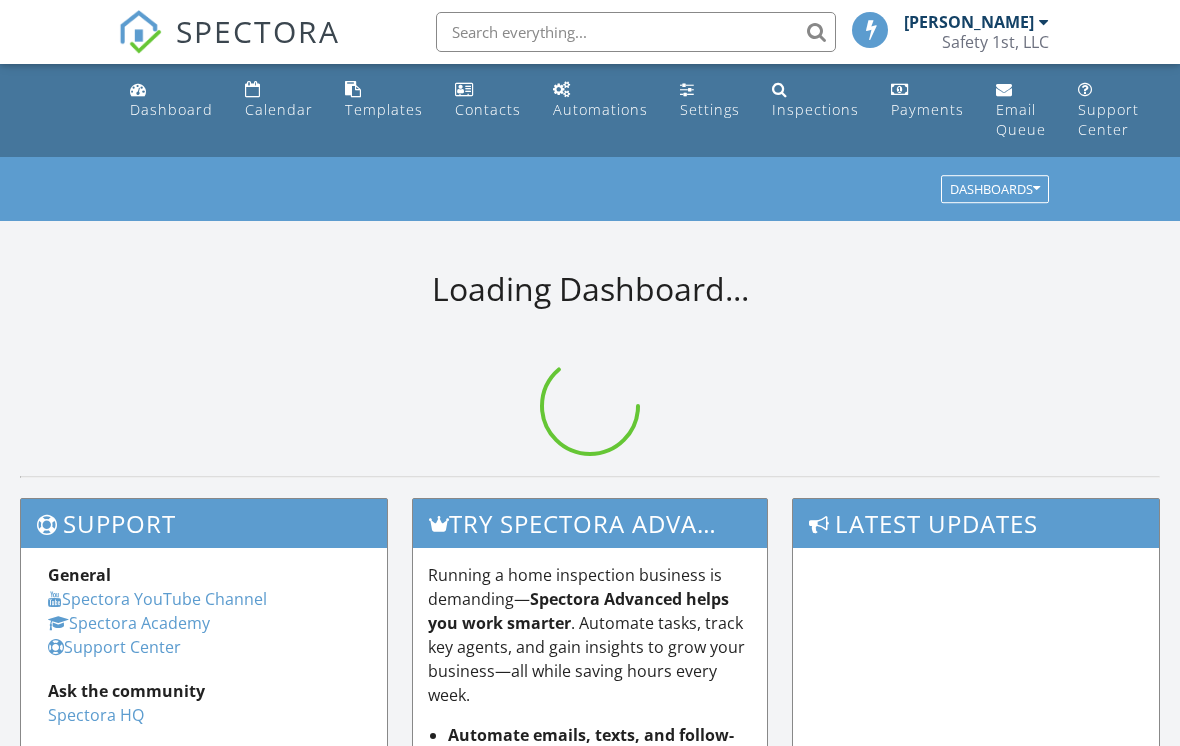scroll, scrollTop: 0, scrollLeft: 0, axis: both 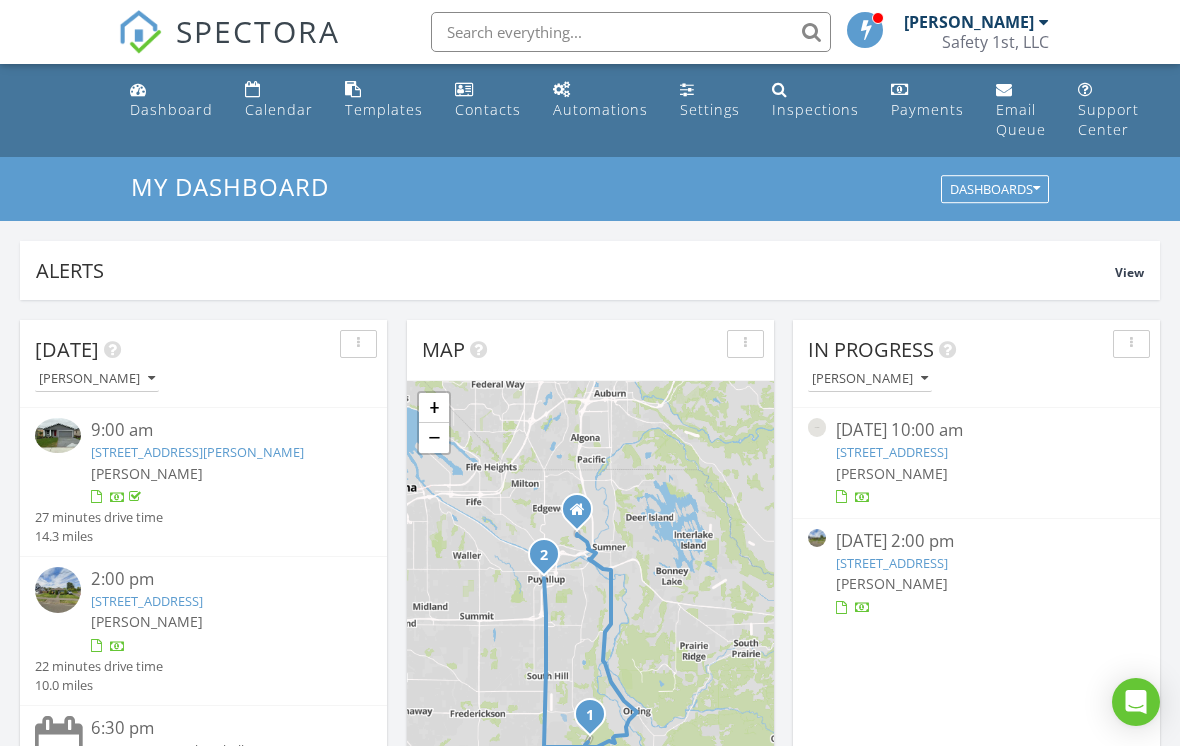 click at bounding box center (866, 29) 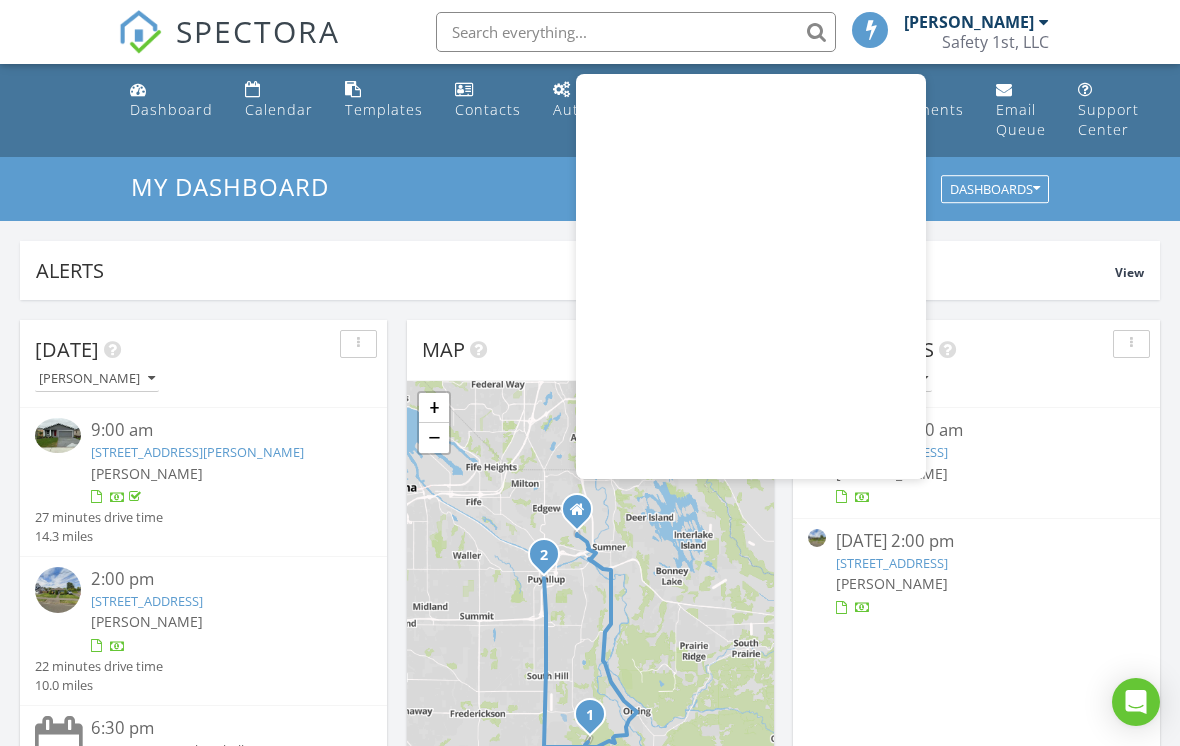 scroll, scrollTop: 155, scrollLeft: 0, axis: vertical 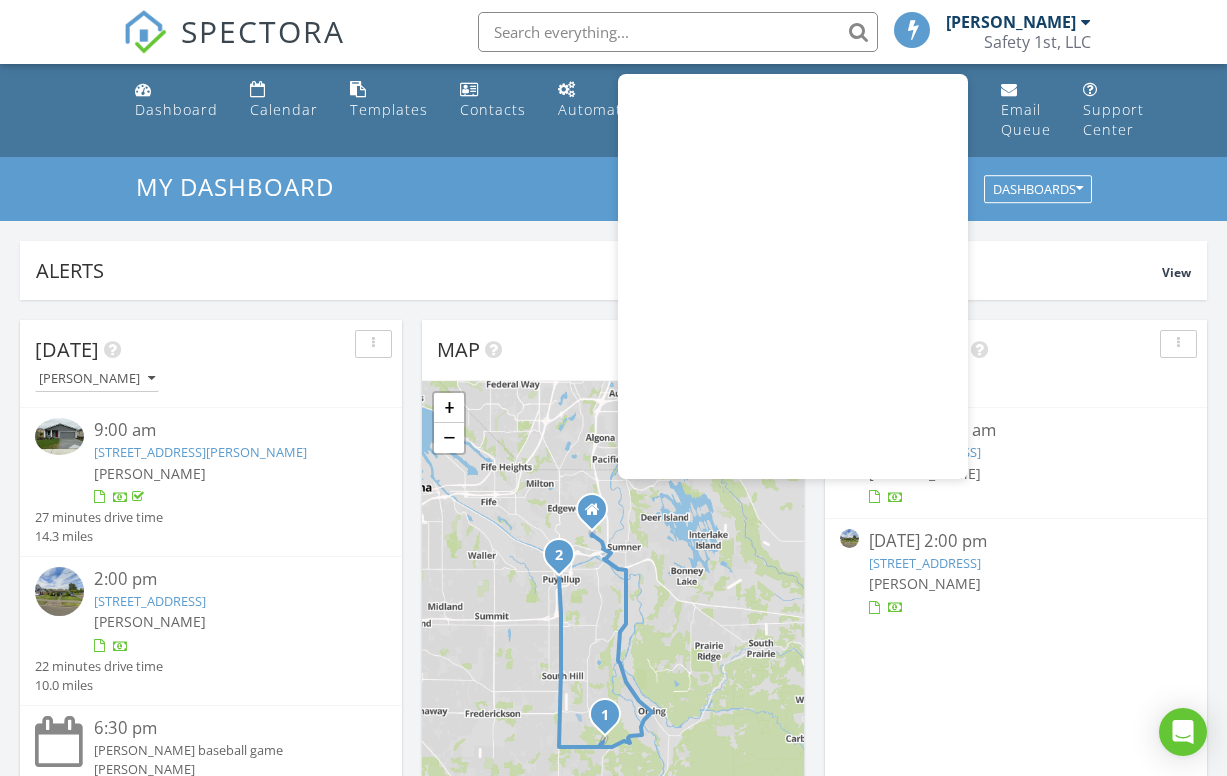 click on "Dashboard
Calendar
Templates
Contacts
Automations
Settings
Inspections
Payments
Email Queue
Support Center" at bounding box center [613, 110] 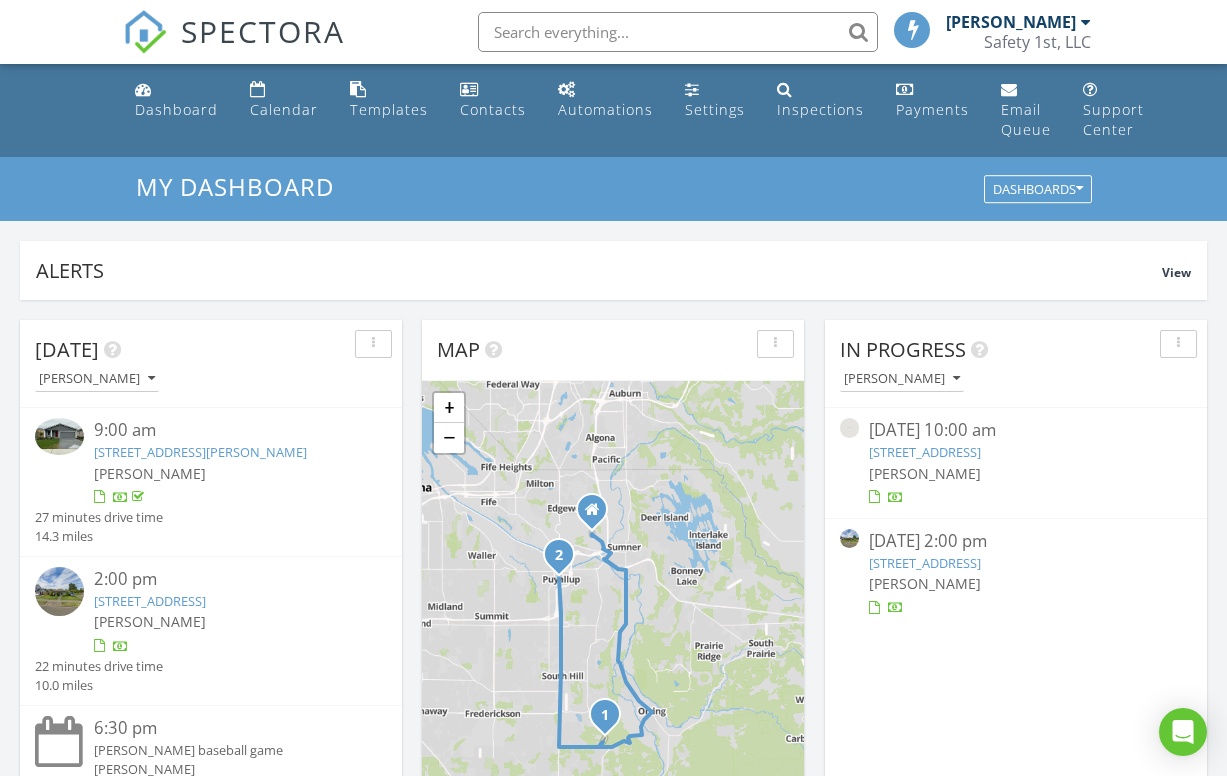 click on "Safety 1st, LLC" at bounding box center [1037, 42] 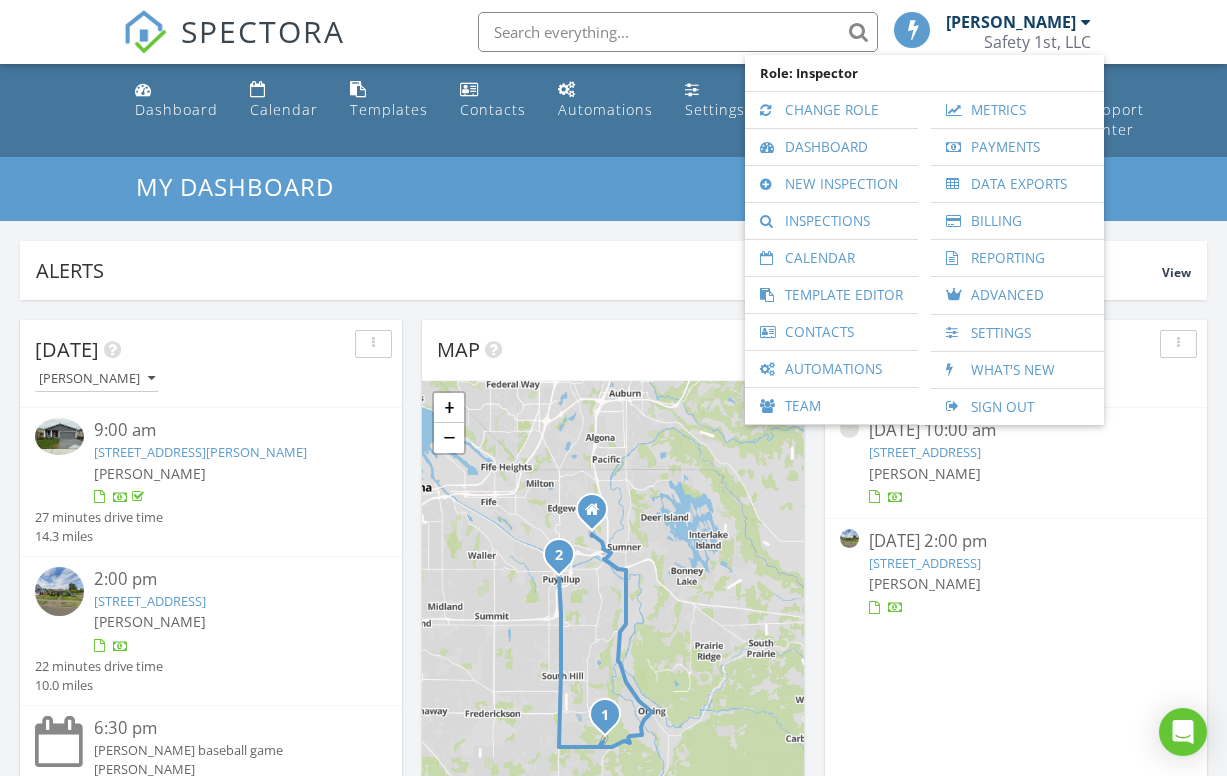 click on "Inspections" at bounding box center [831, 221] 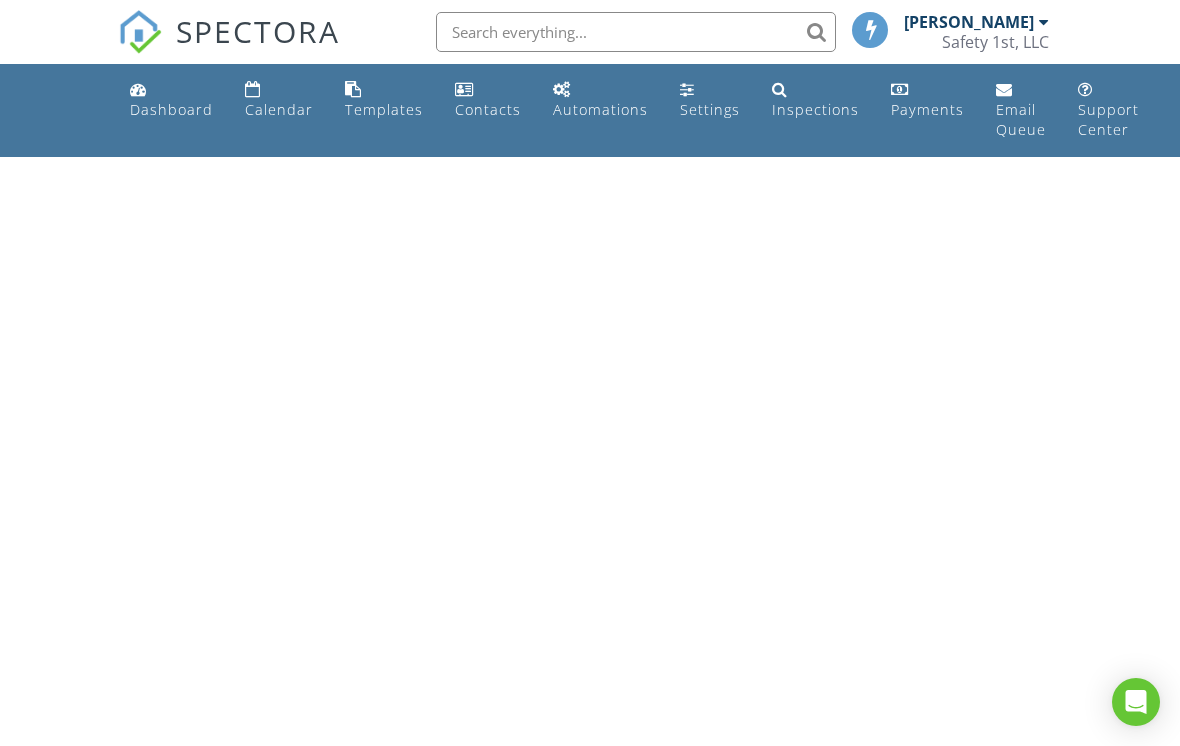 scroll, scrollTop: 0, scrollLeft: 0, axis: both 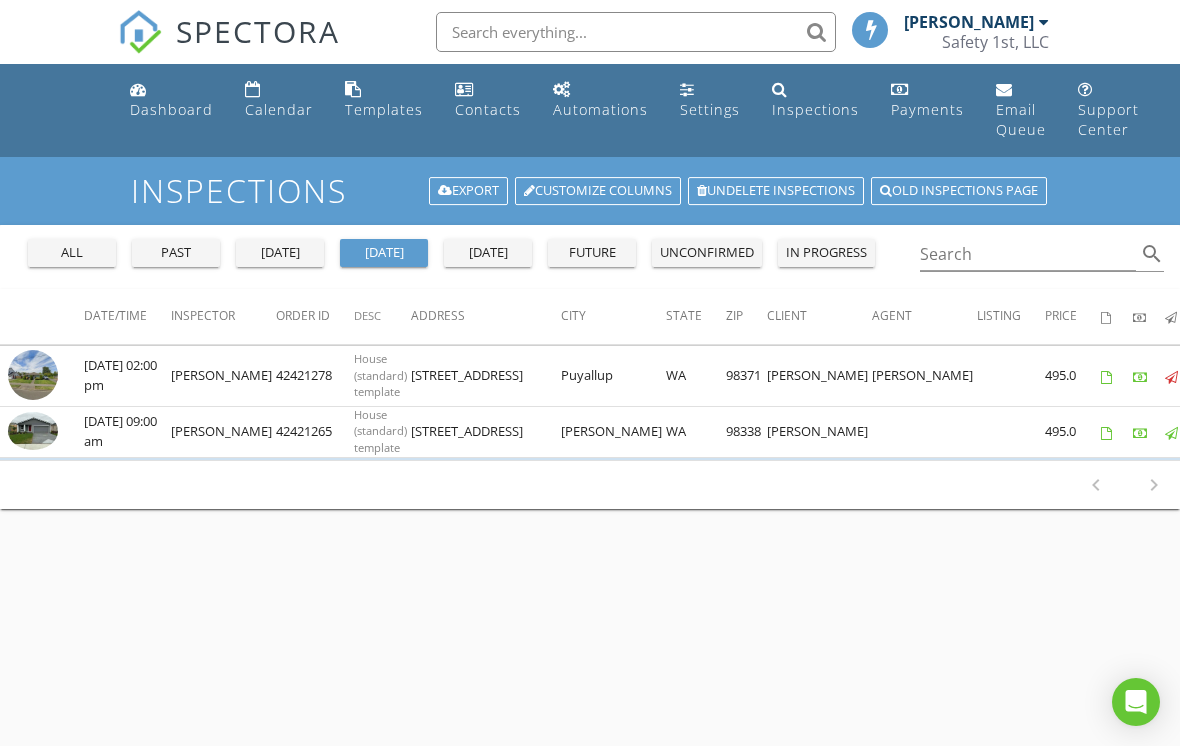 click on "past" at bounding box center (176, 253) 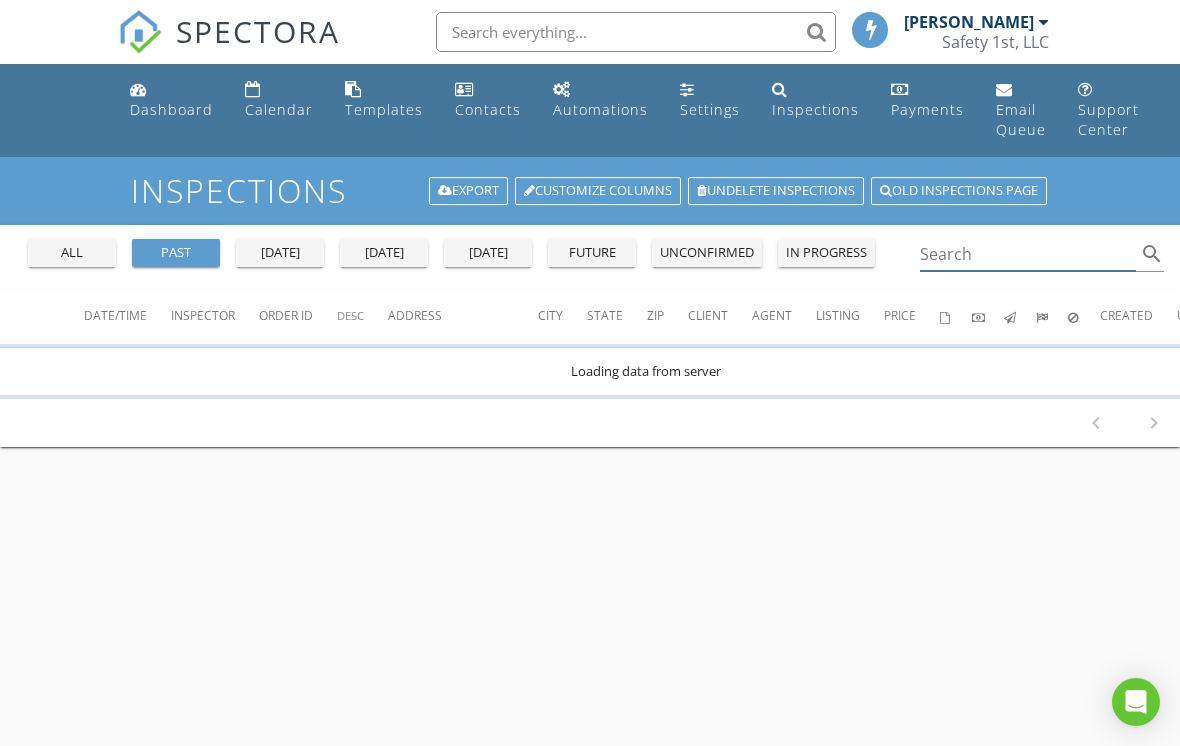click at bounding box center [1028, 254] 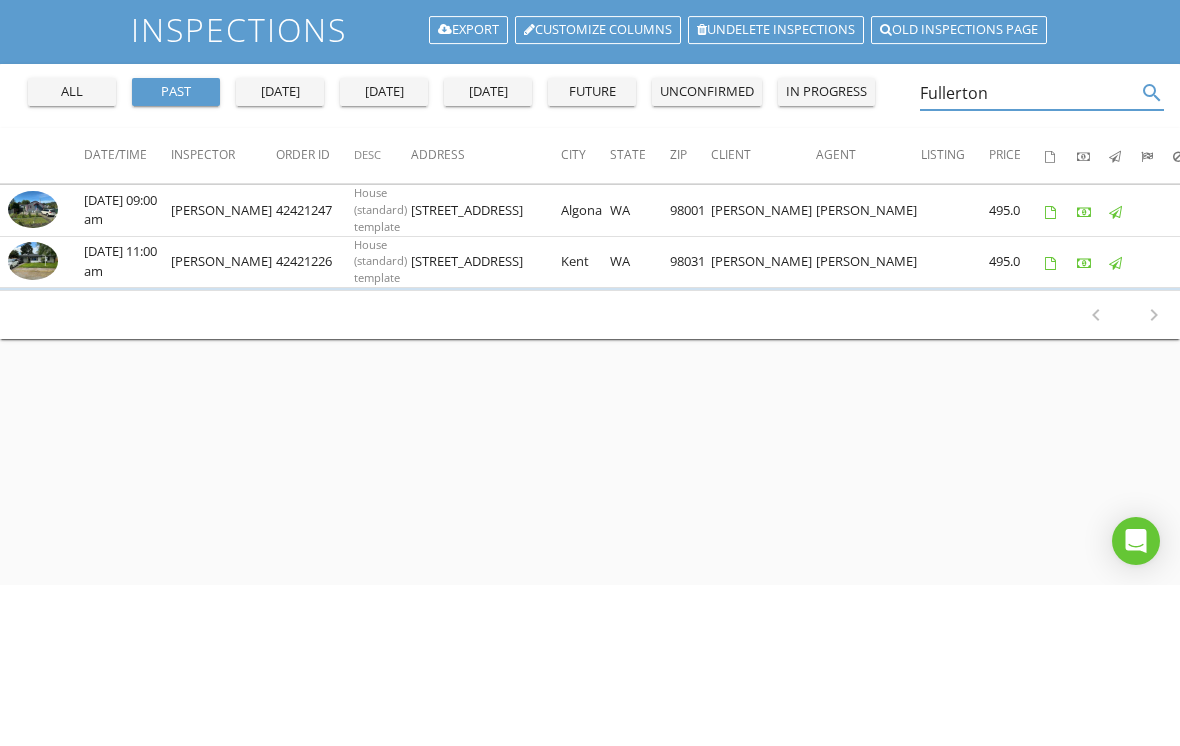 scroll, scrollTop: 161, scrollLeft: 0, axis: vertical 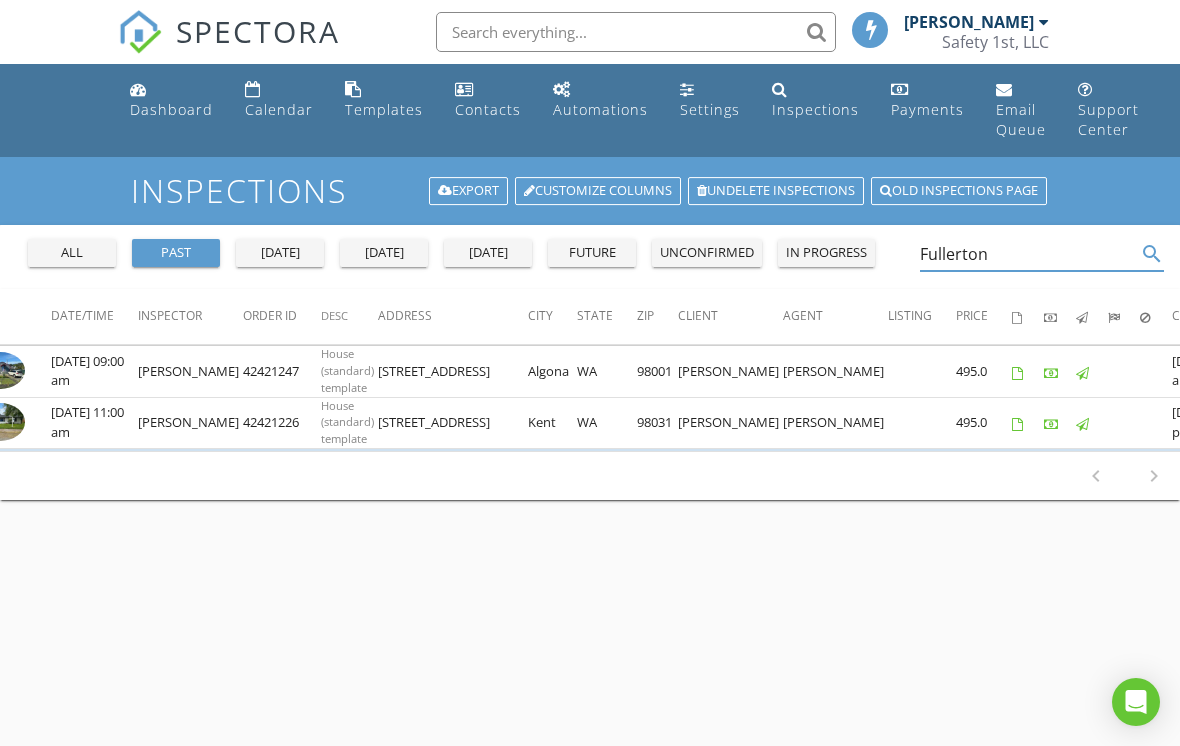 type on "Fullerton" 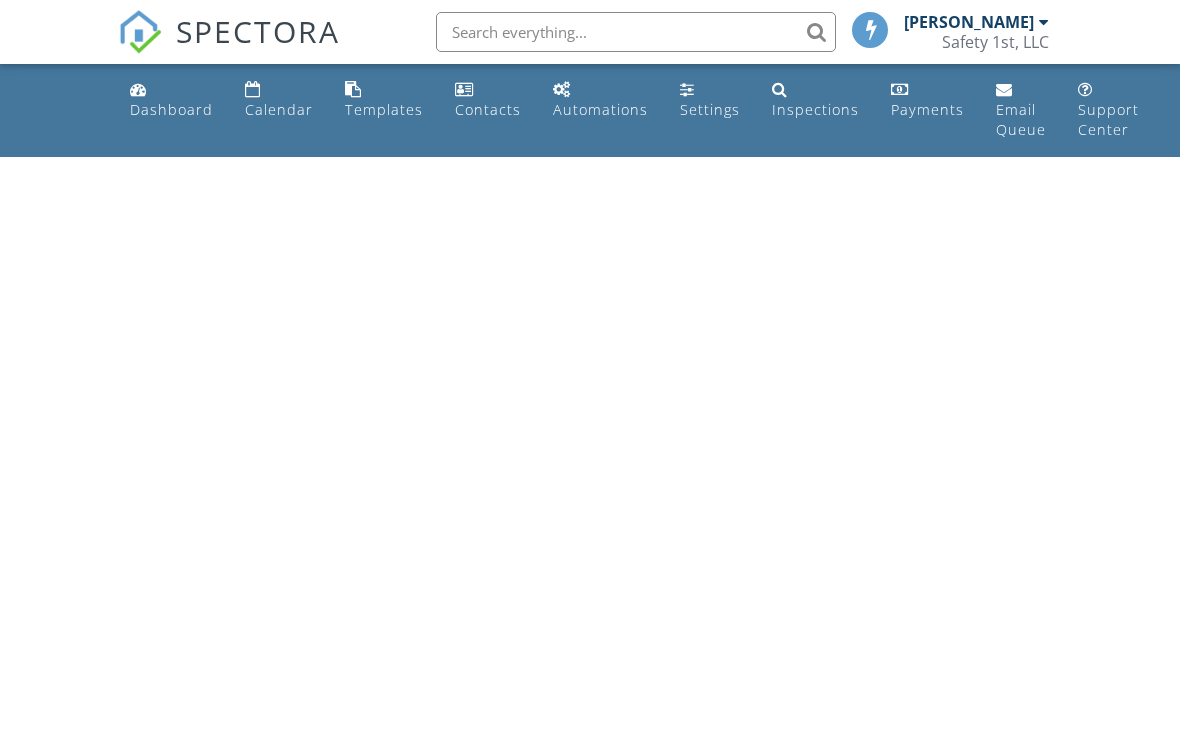 scroll, scrollTop: 0, scrollLeft: 0, axis: both 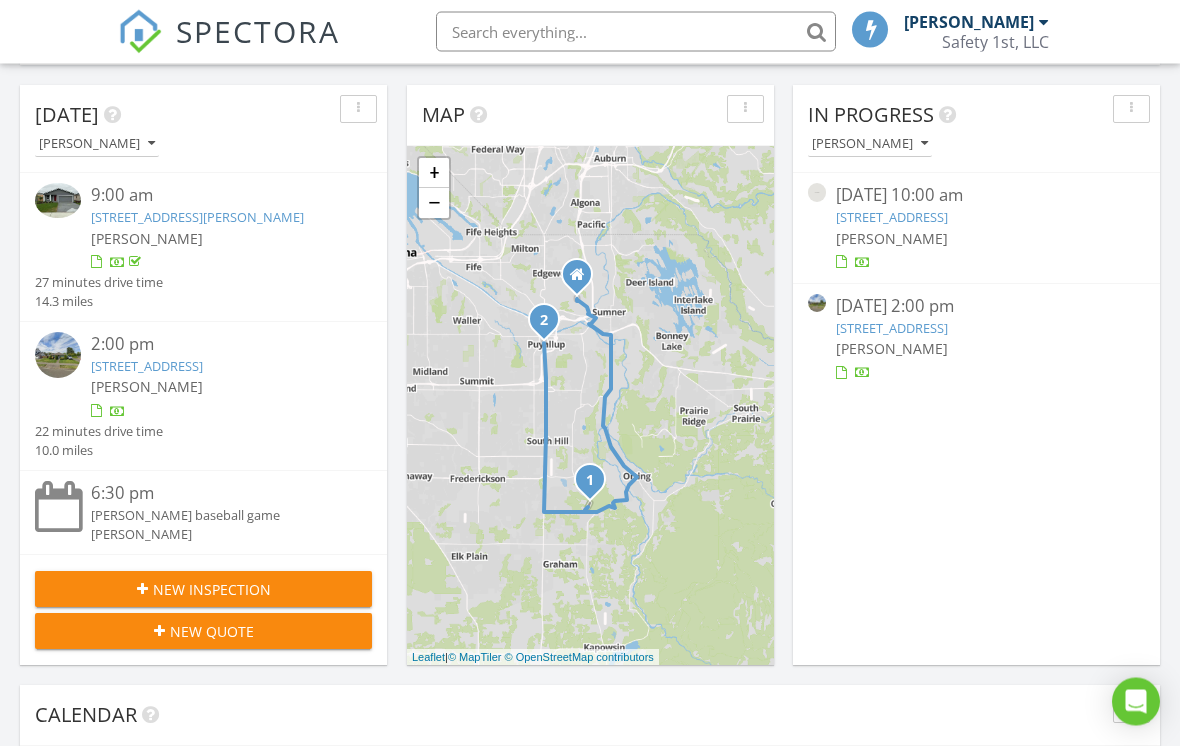 click on "New Inspection" at bounding box center (212, 590) 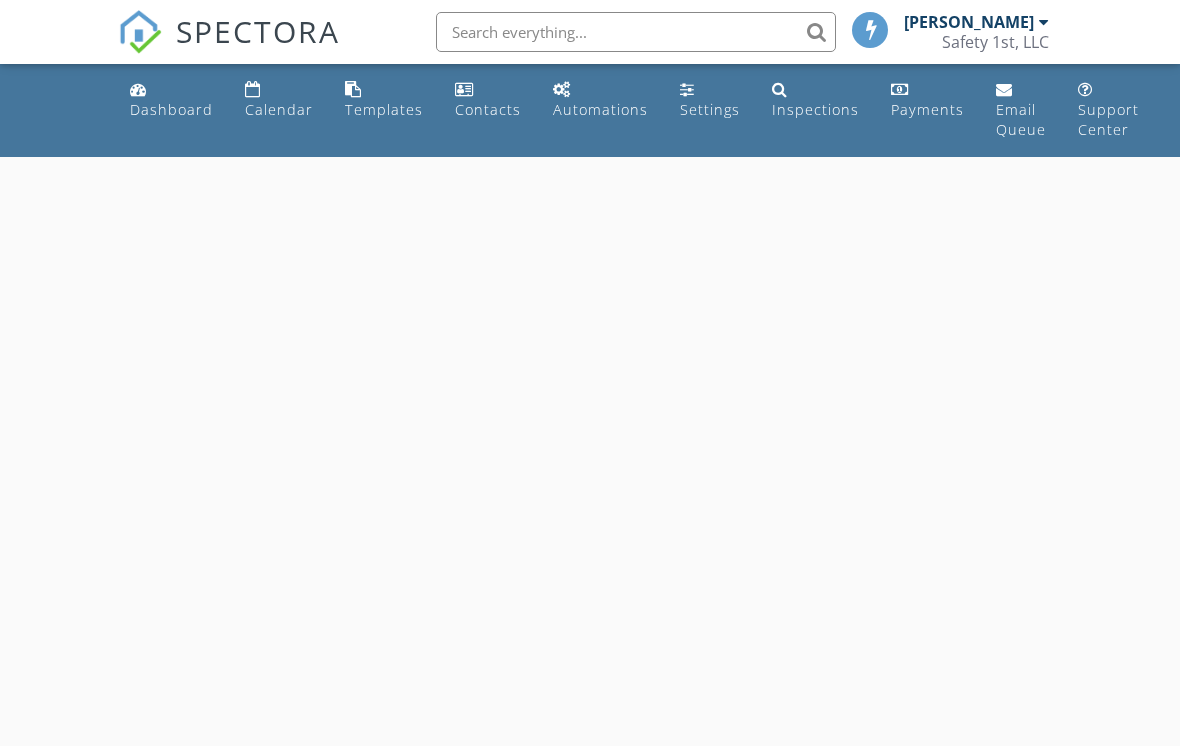 scroll, scrollTop: 0, scrollLeft: 0, axis: both 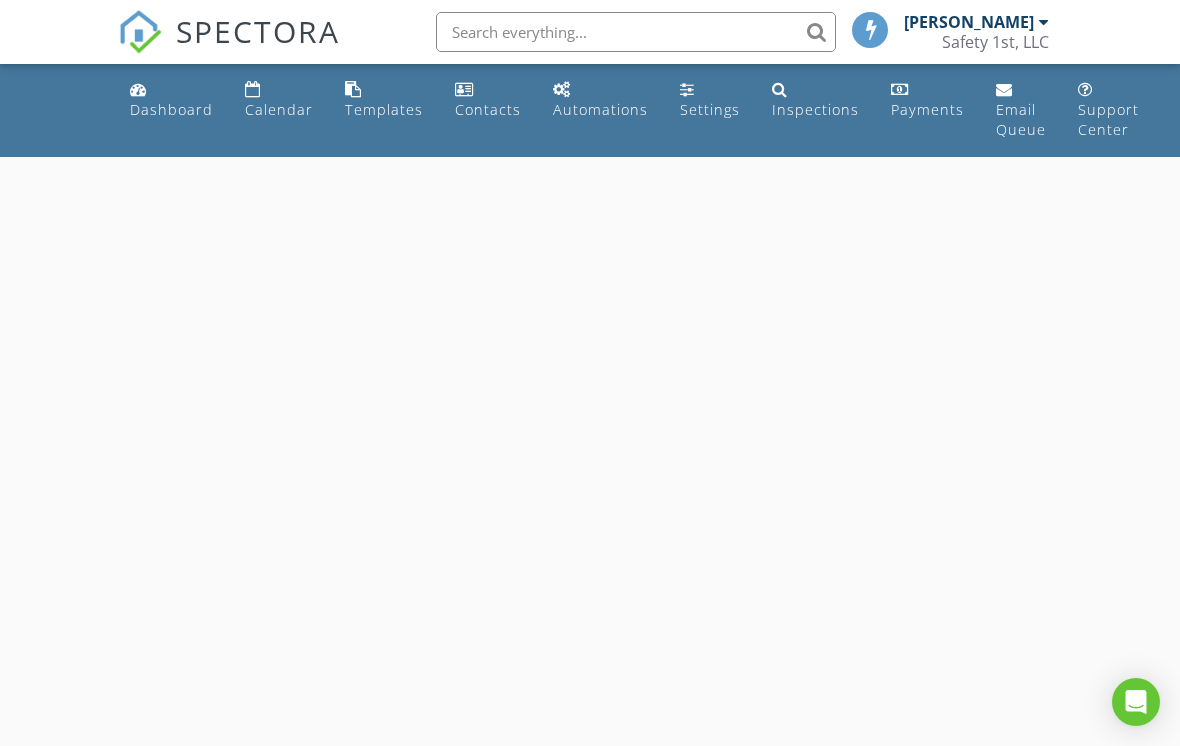 select on "6" 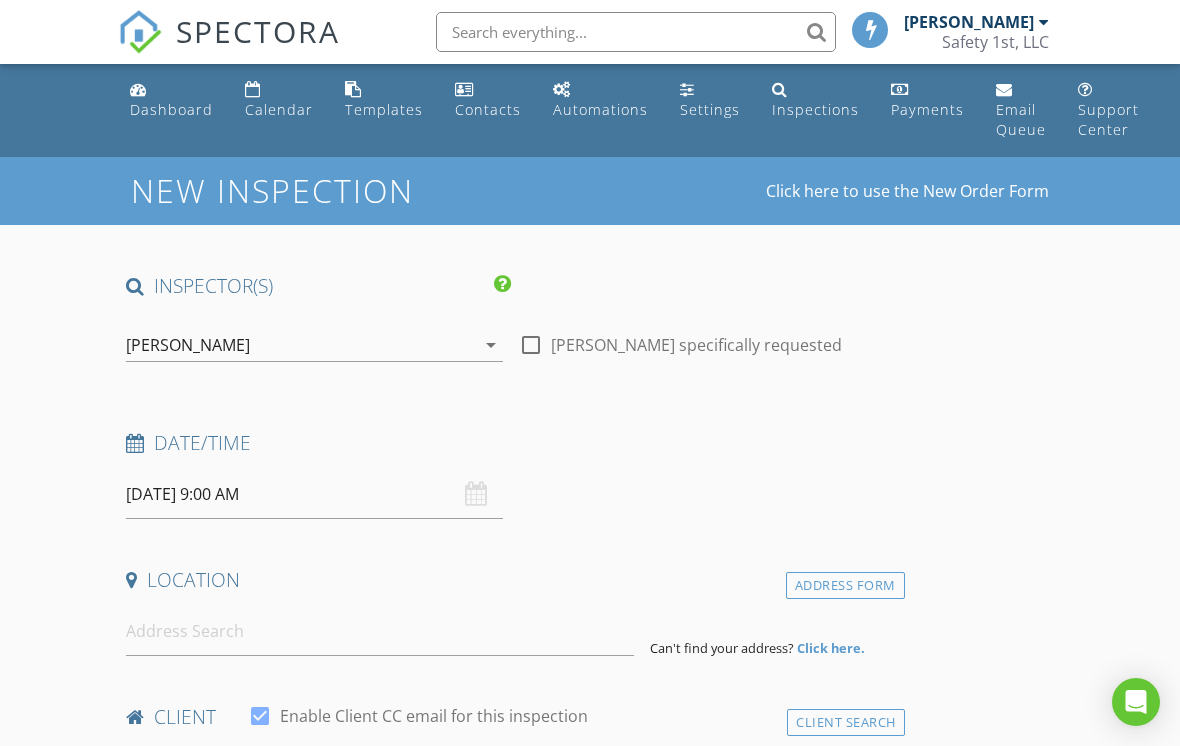 click on "[DATE] 9:00 AM" at bounding box center [314, 494] 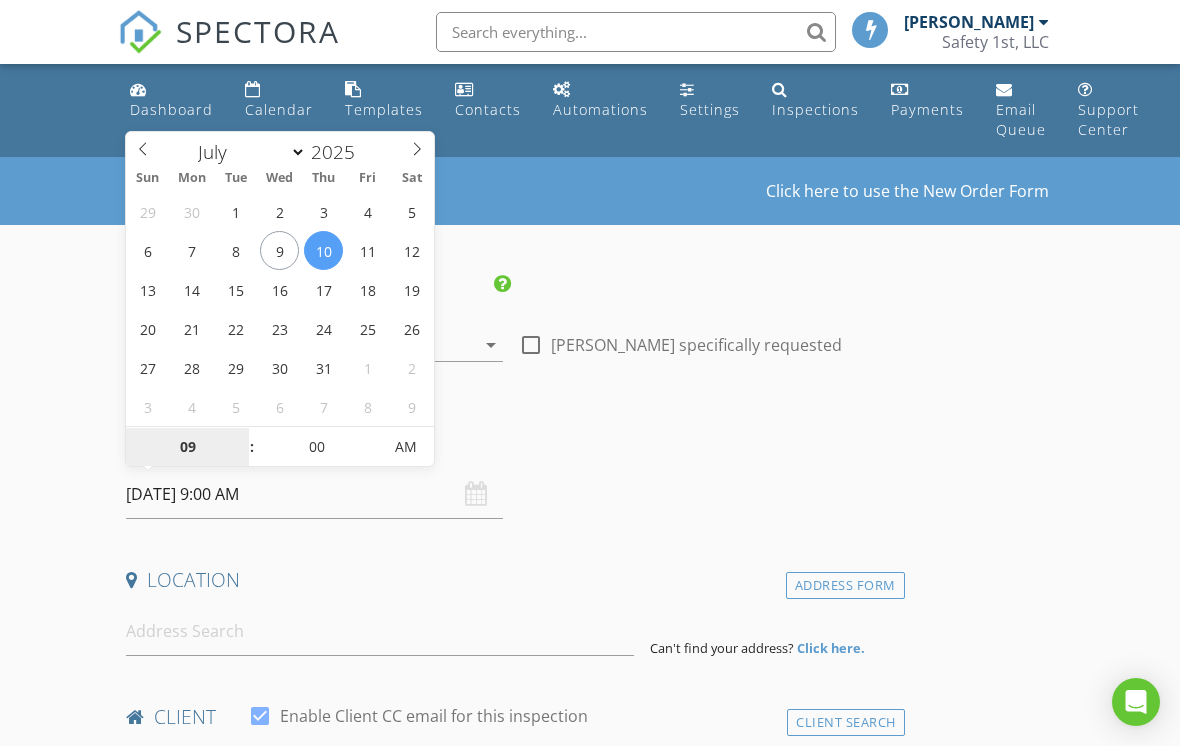 type on "[DATE] 9:00 AM" 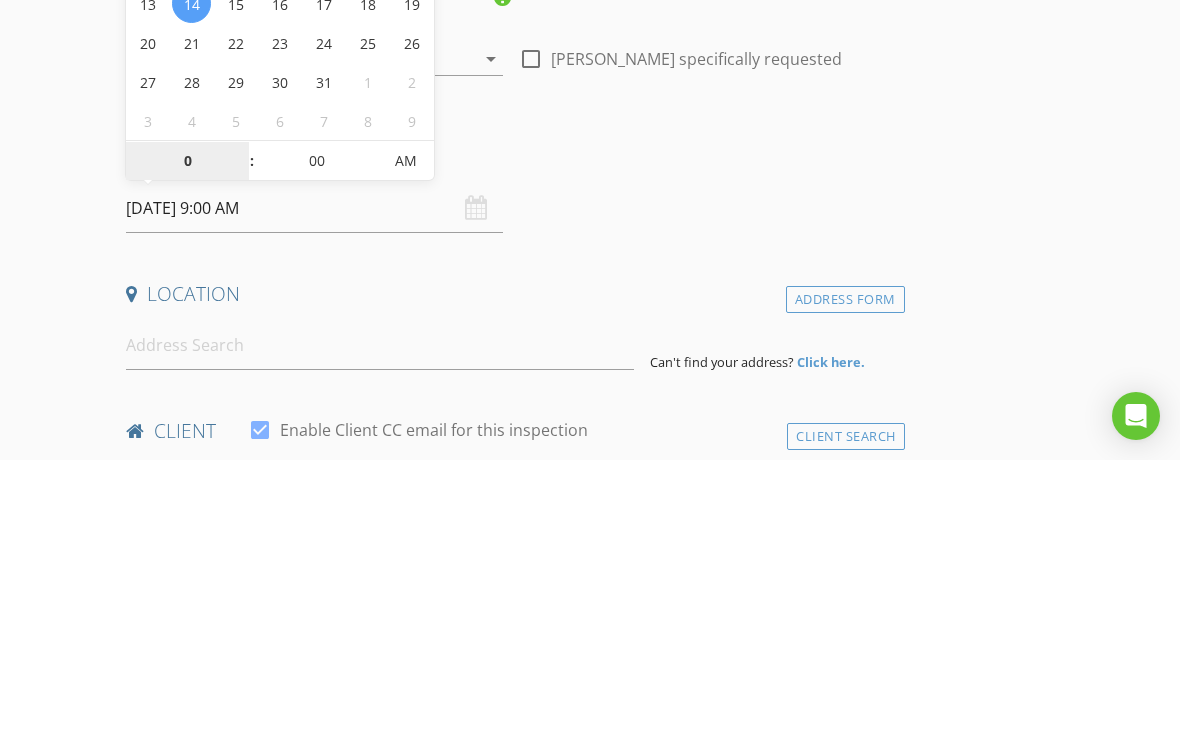 type on "02" 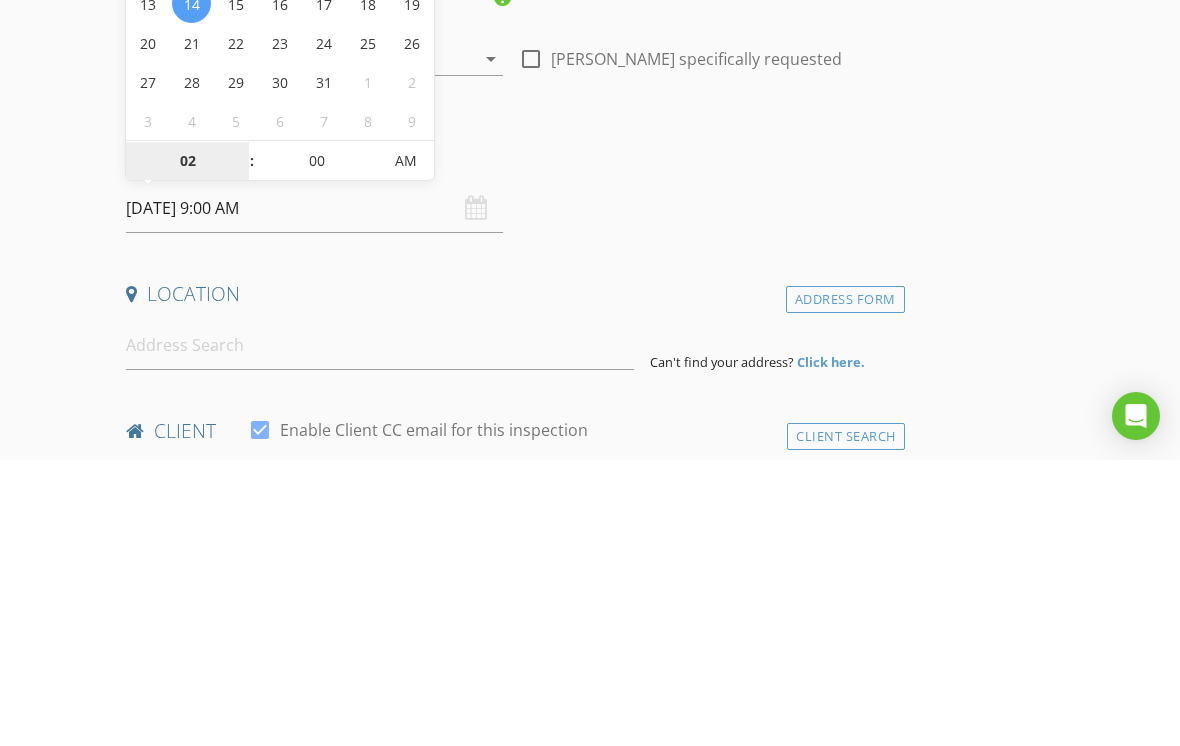 click on "AM" at bounding box center (405, 447) 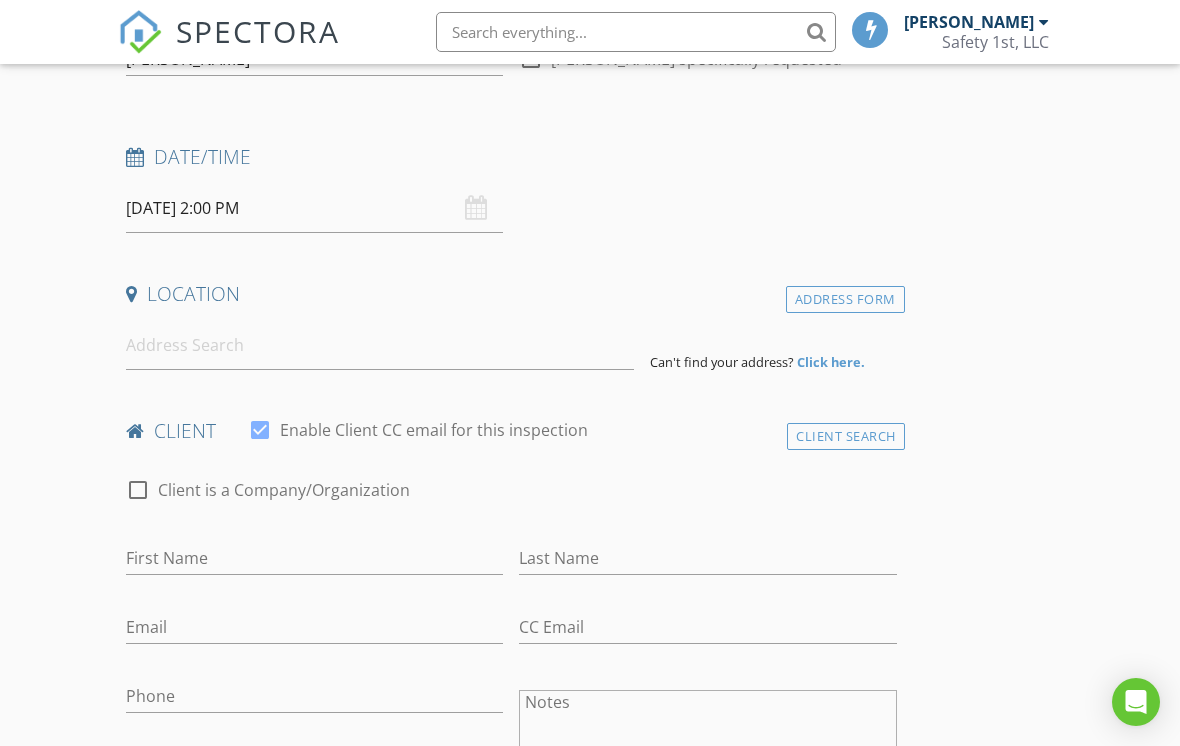click on "Date/Time
[DATE] 2:00 PM" at bounding box center [511, 188] 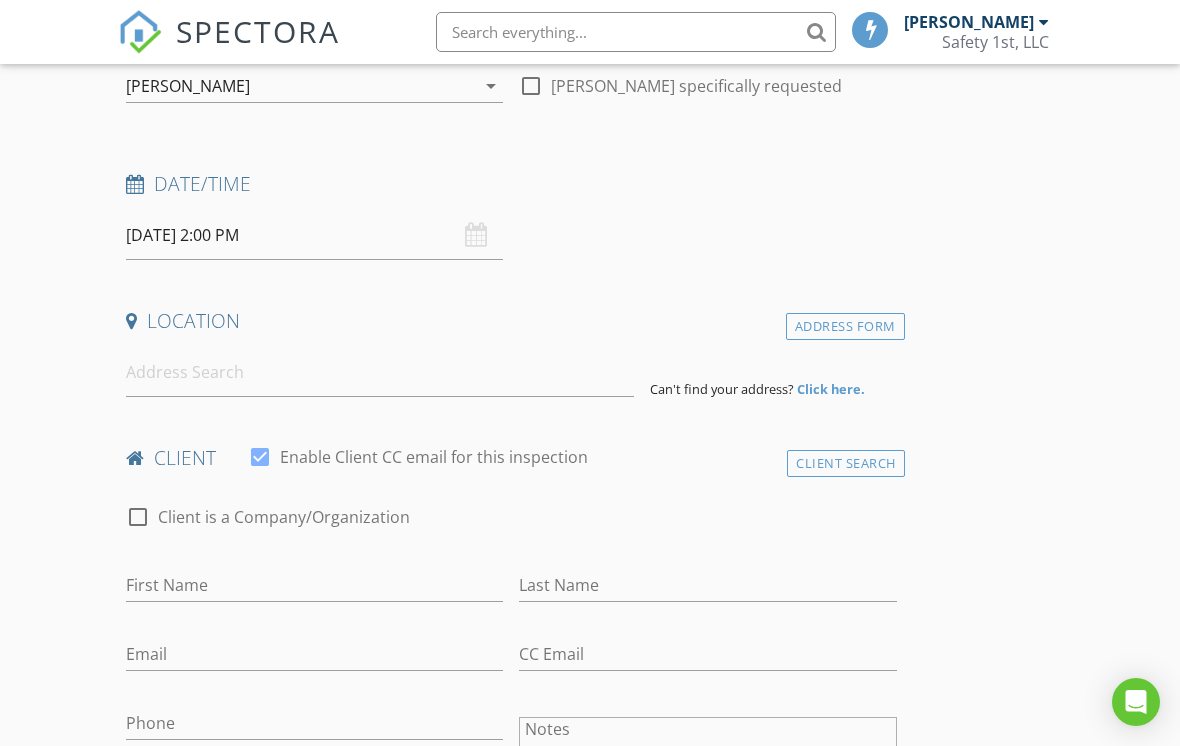 scroll, scrollTop: 262, scrollLeft: 0, axis: vertical 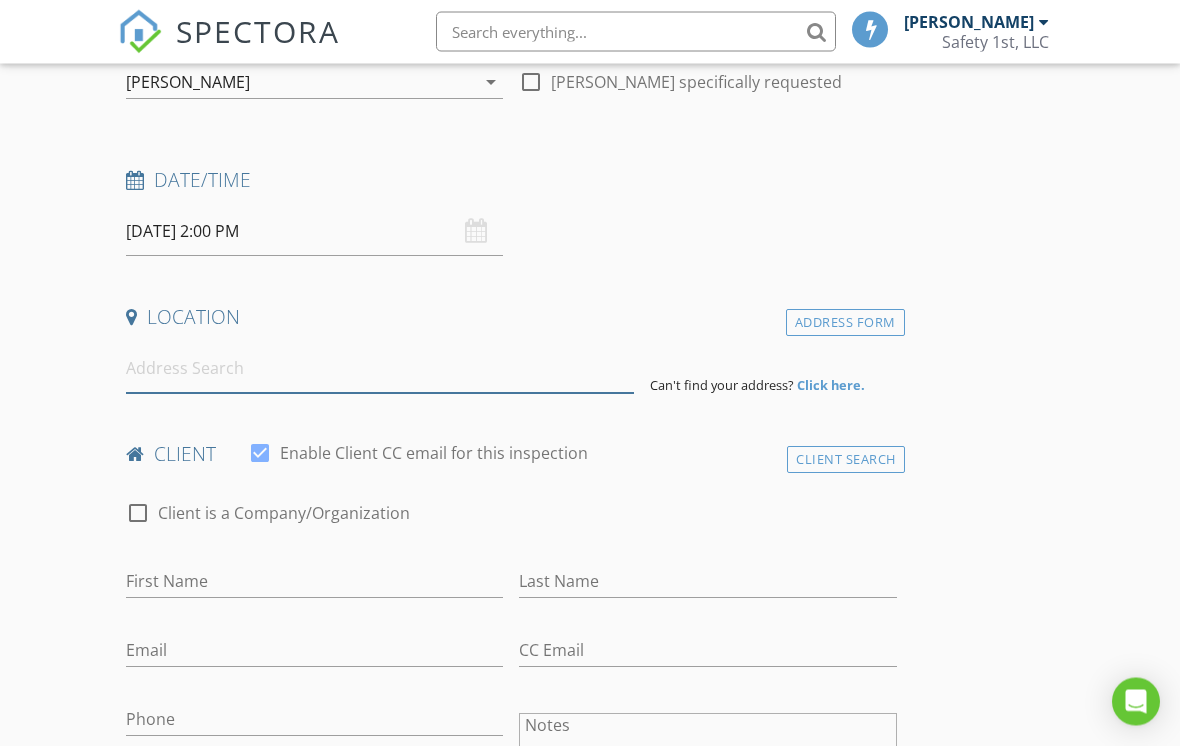 click at bounding box center [380, 369] 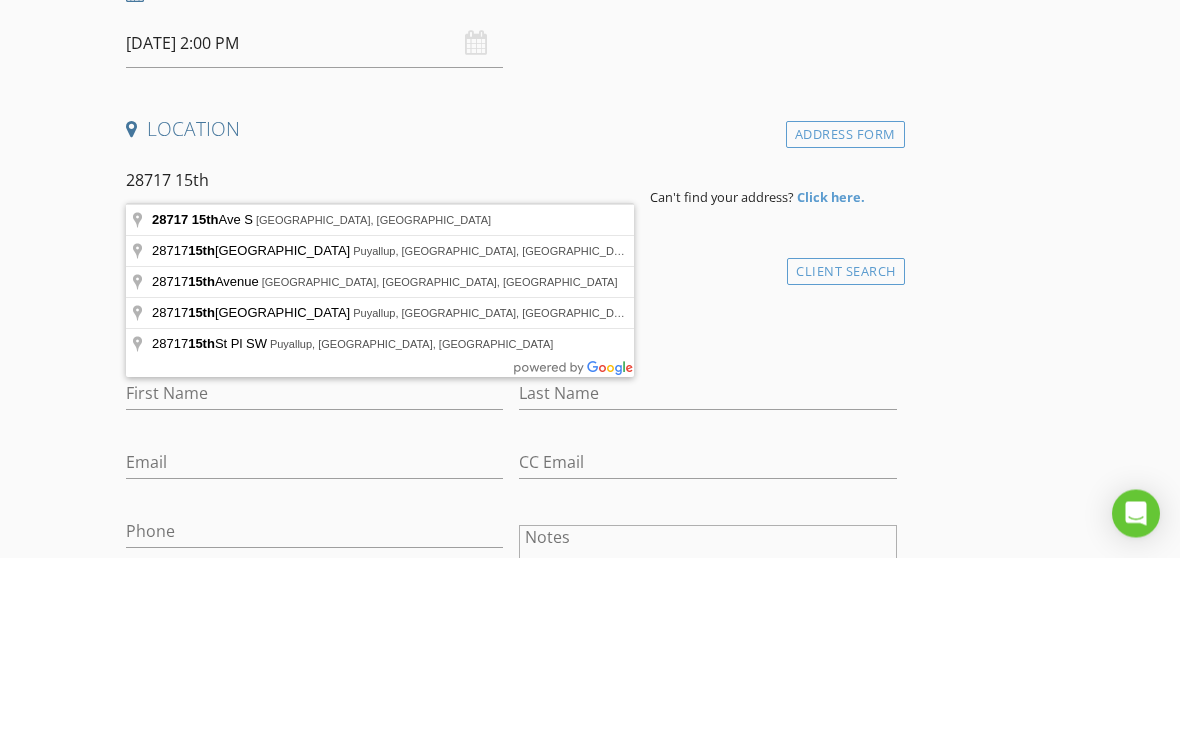 type on "[STREET_ADDRESS]" 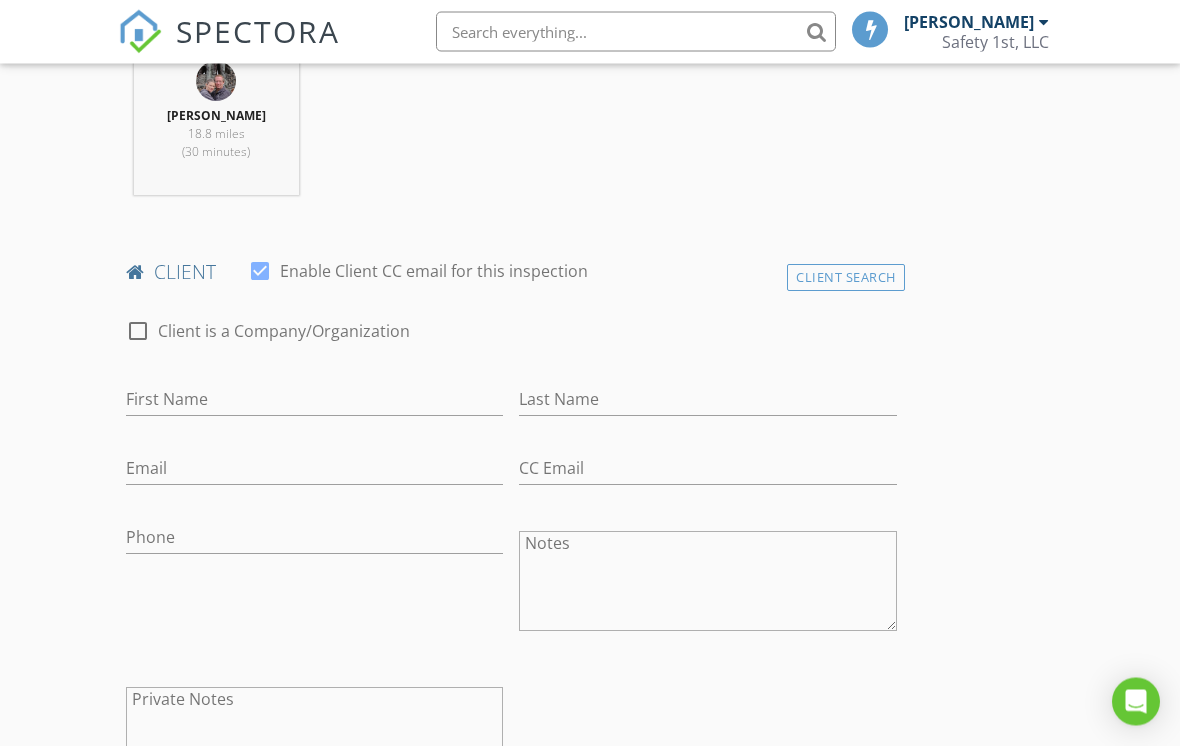 scroll, scrollTop: 853, scrollLeft: 0, axis: vertical 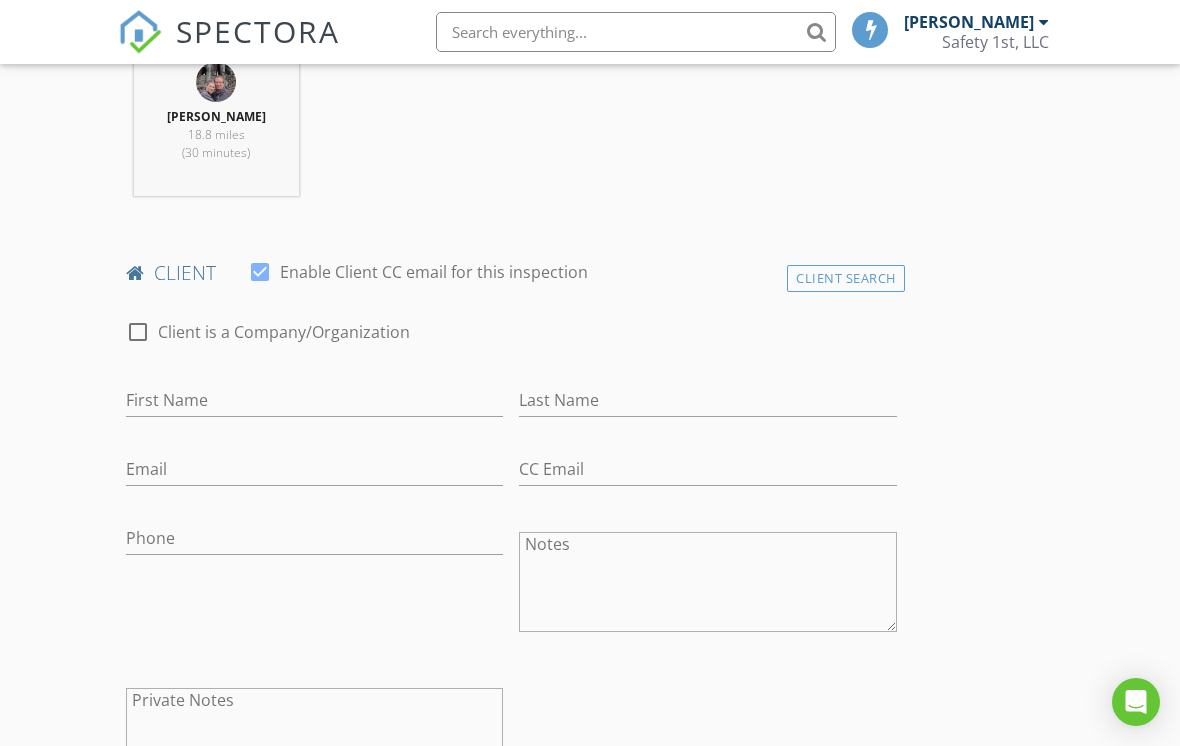 click on "Client Search" at bounding box center (846, 278) 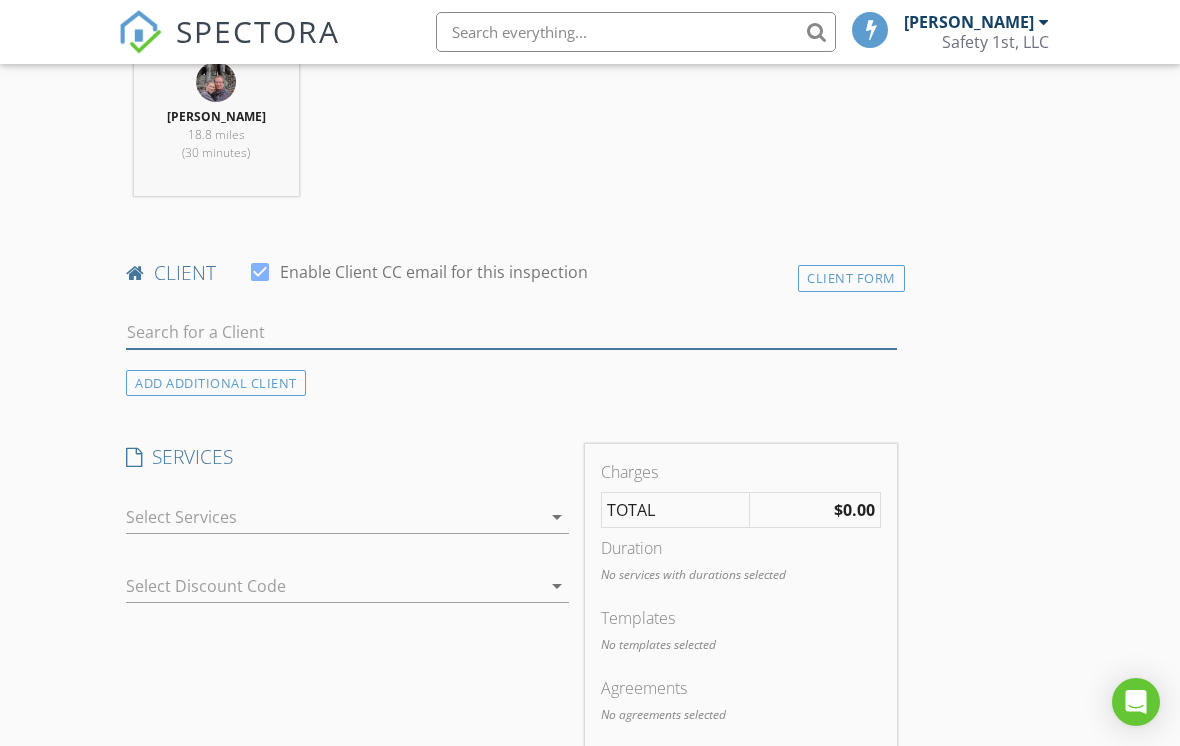 click at bounding box center (511, 332) 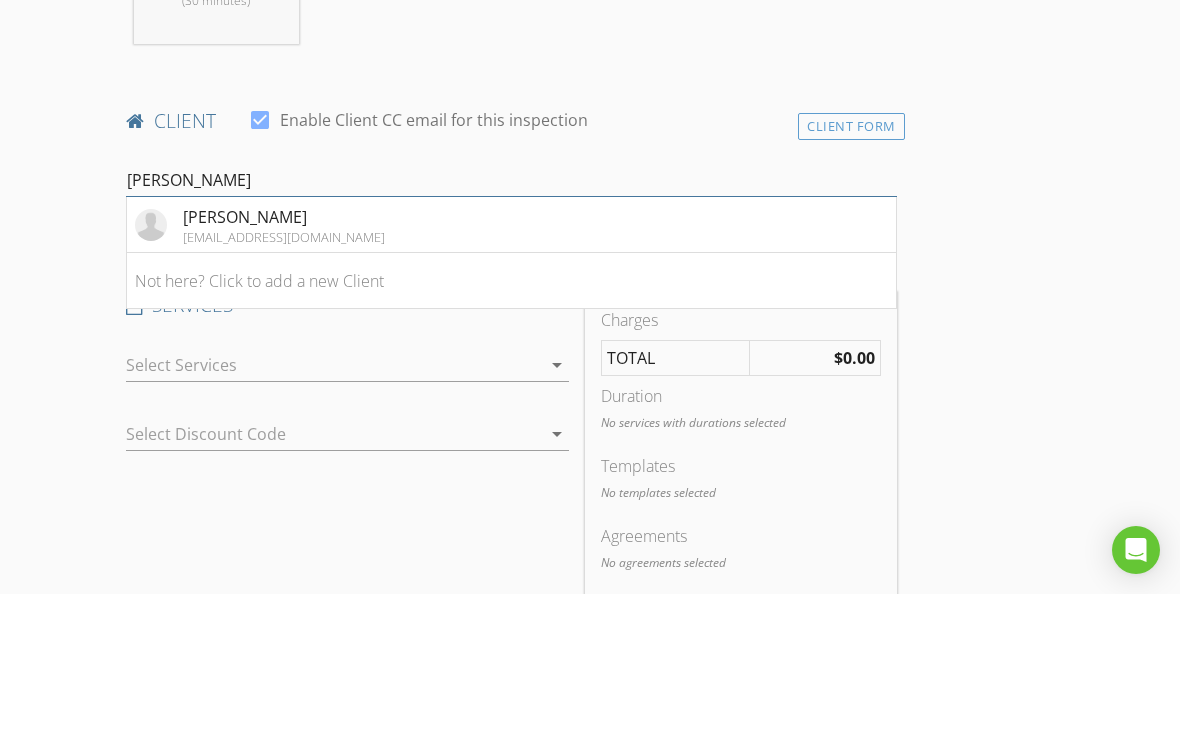type on "[PERSON_NAME]" 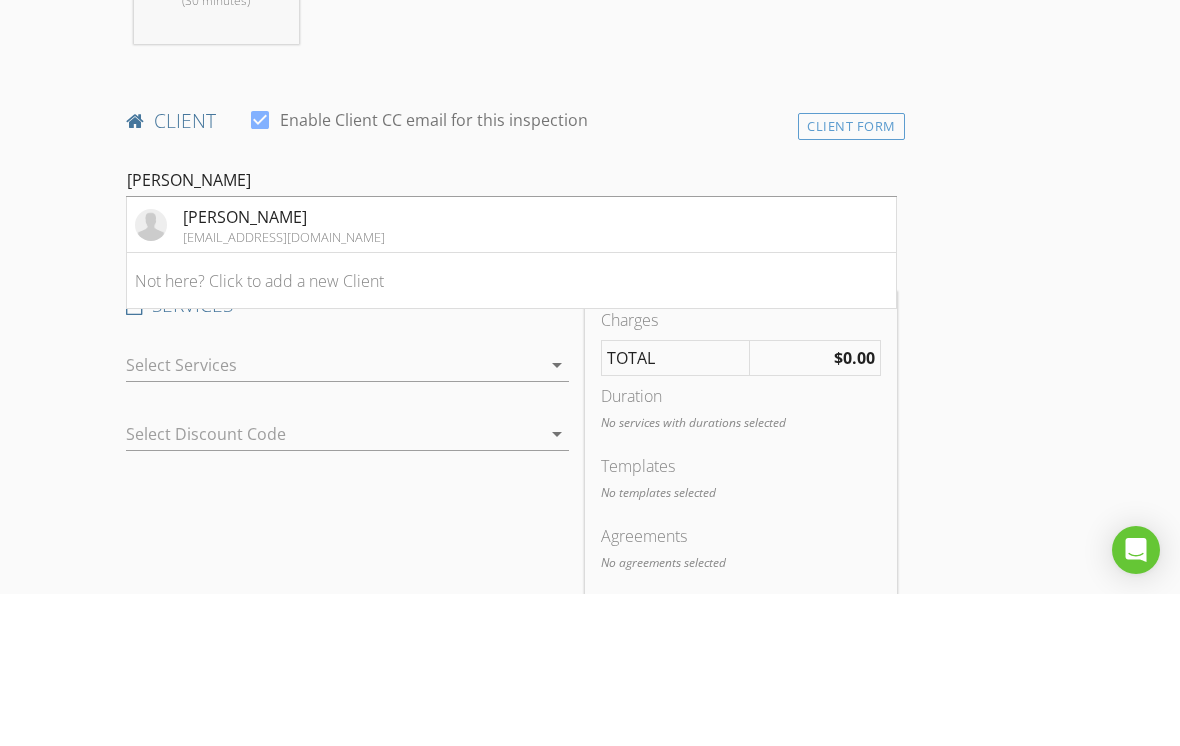 click on "[PERSON_NAME]" at bounding box center [284, 369] 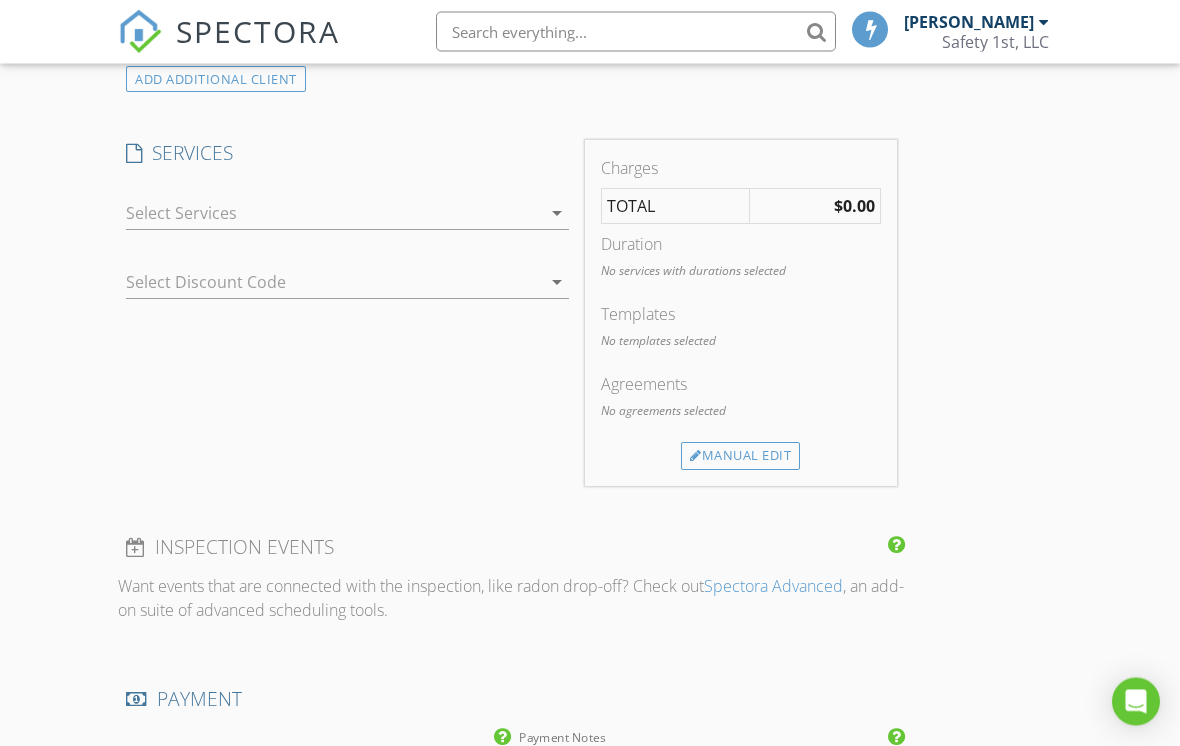 click at bounding box center [333, 214] 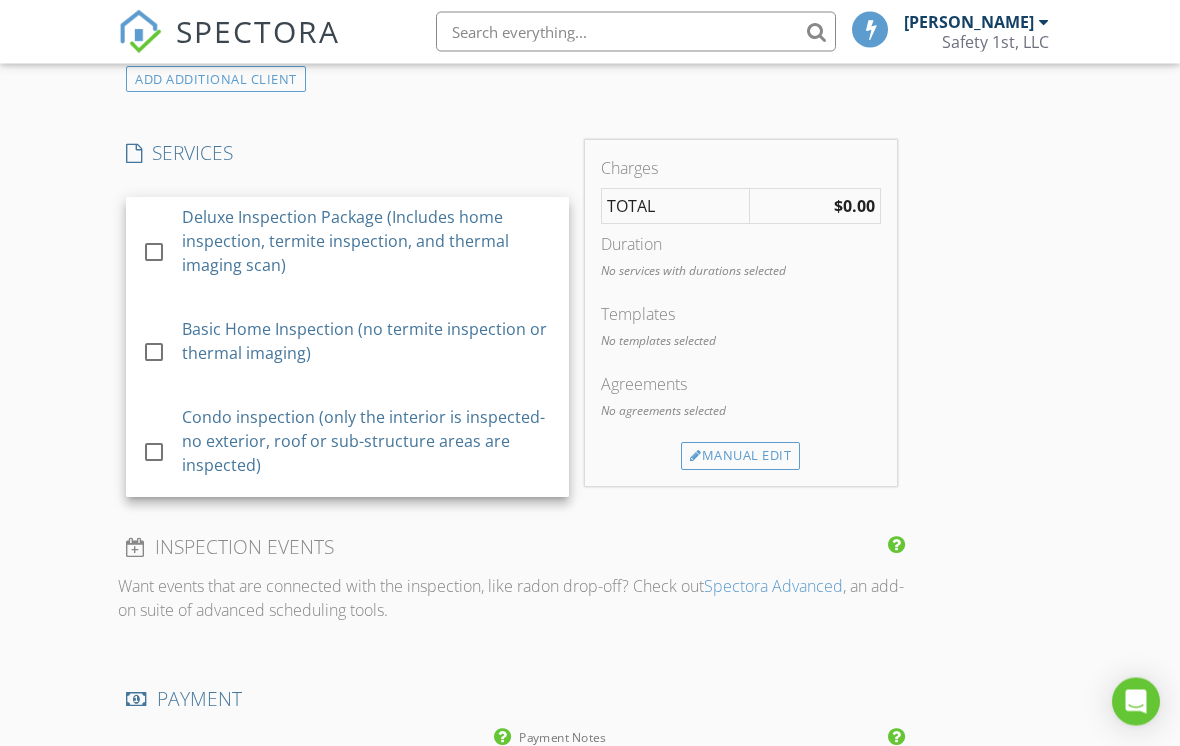 scroll, scrollTop: 1606, scrollLeft: 0, axis: vertical 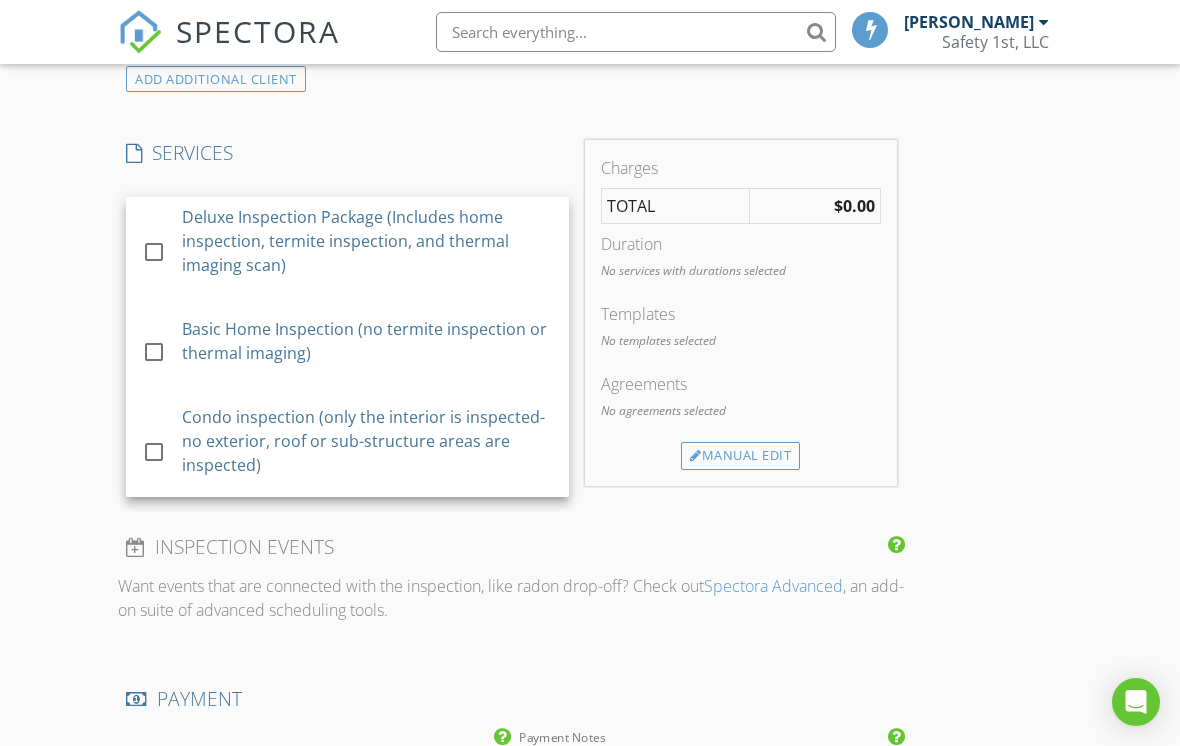 click at bounding box center [154, 251] 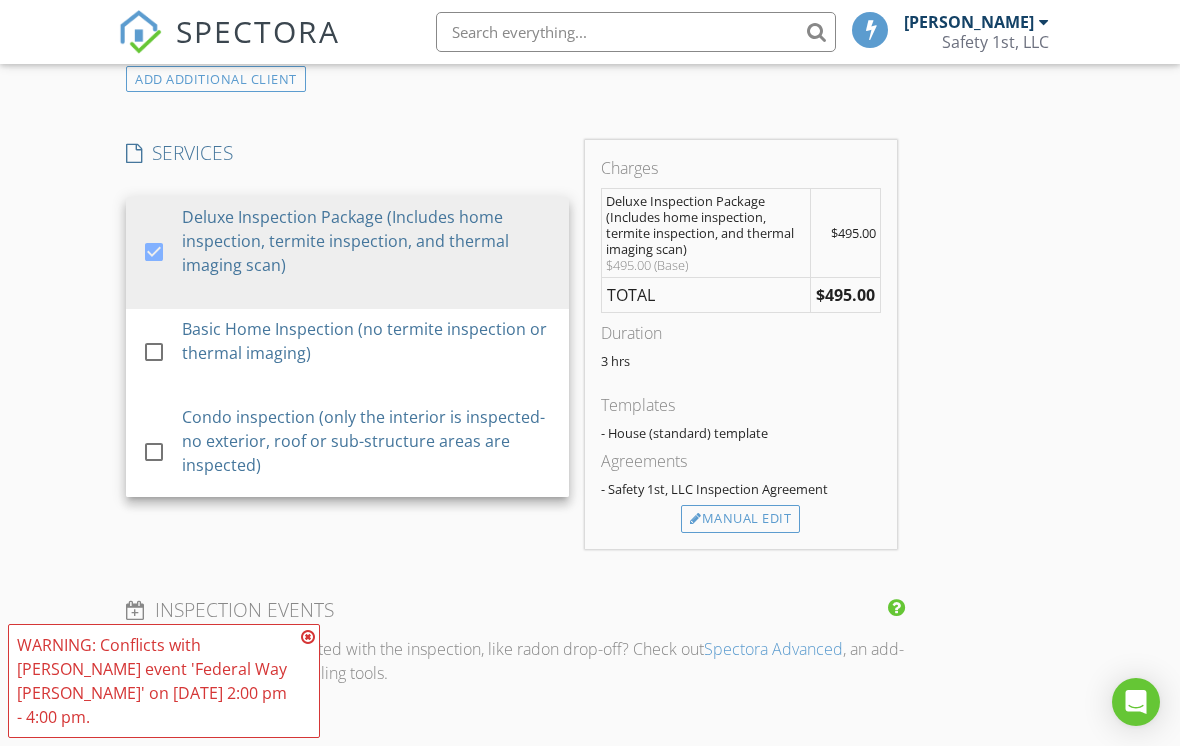 click on "INSPECTOR(S)
check_box   Glenn Hare   PRIMARY   Glenn Hare arrow_drop_down   check_box_outline_blank Glenn Hare specifically requested
Date/Time
07/14/2025 2:00 PM
Location
Address Search       Address 28717 15th Ave S   Unit   City Federal Way   State WA   Zip 98003   County King     Square Feet 1220   Year Built 1975   Foundation arrow_drop_down     Glenn Hare     18.8 miles     (30 minutes)
client
check_box Enable Client CC email for this inspection   Client Search     check_box_outline_blank Client is a Company/Organization     First Name Joshua   Last Name Fullerton   Email joshfullerton3811@gmail.com   CC Email   Phone           Notes   Private Notes
ADD ADDITIONAL client
SERVICES
check_box     check_box_outline_blank     check_box_outline_blank" at bounding box center (590, 371) 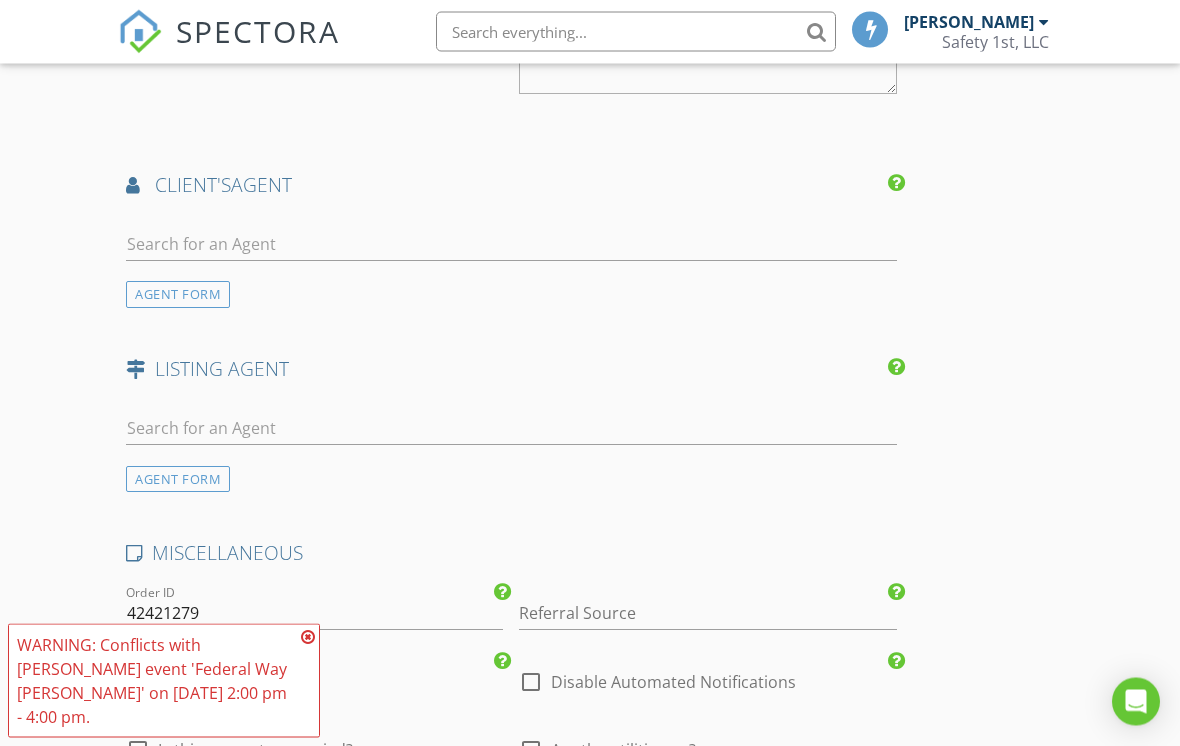 scroll, scrollTop: 2429, scrollLeft: 0, axis: vertical 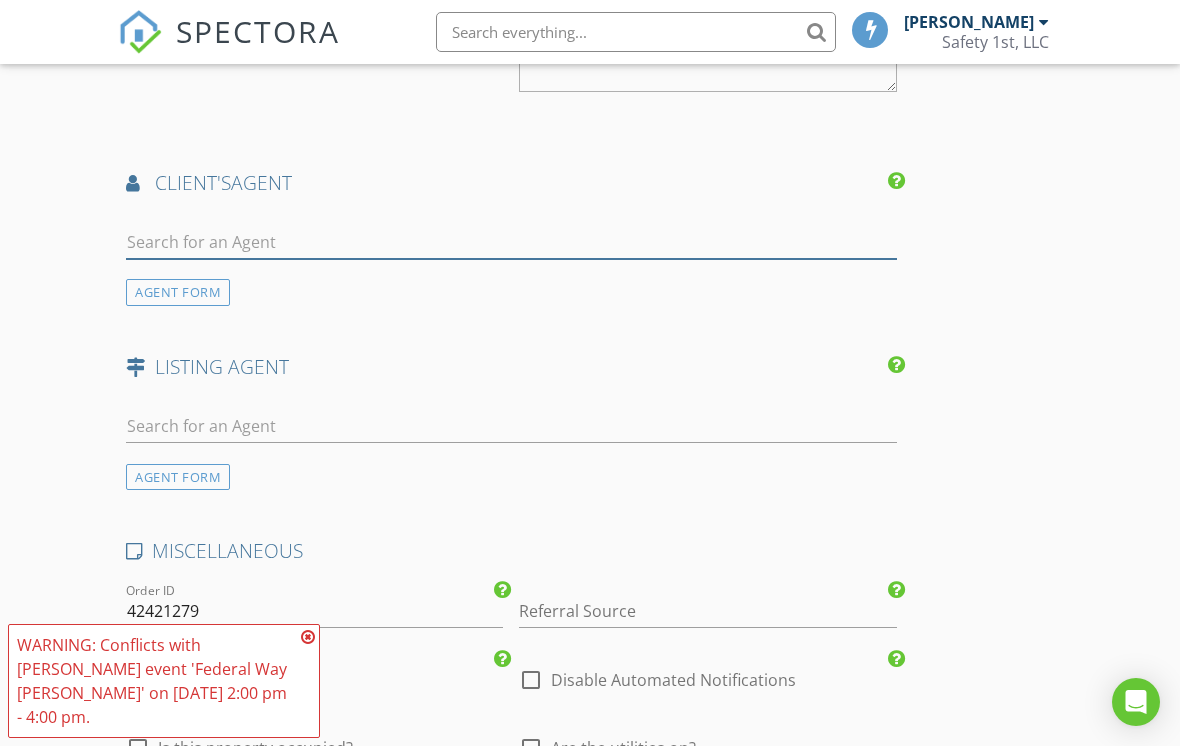 click at bounding box center [511, 242] 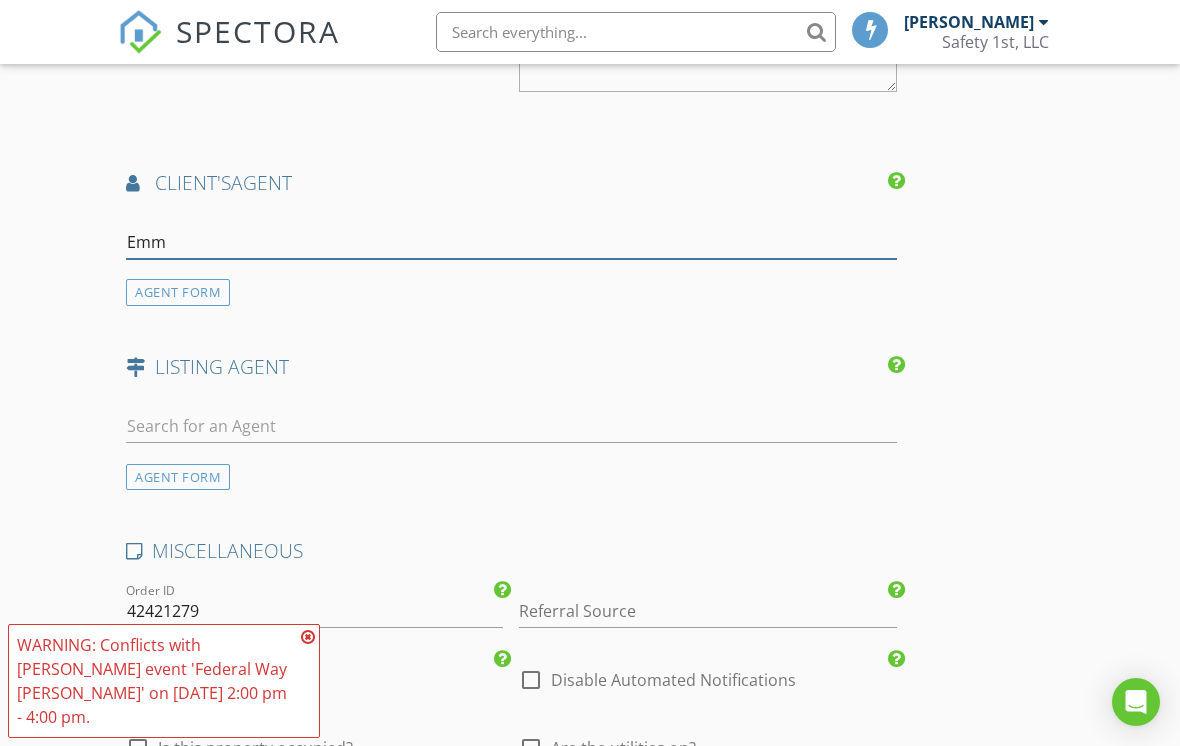 type on "Emma" 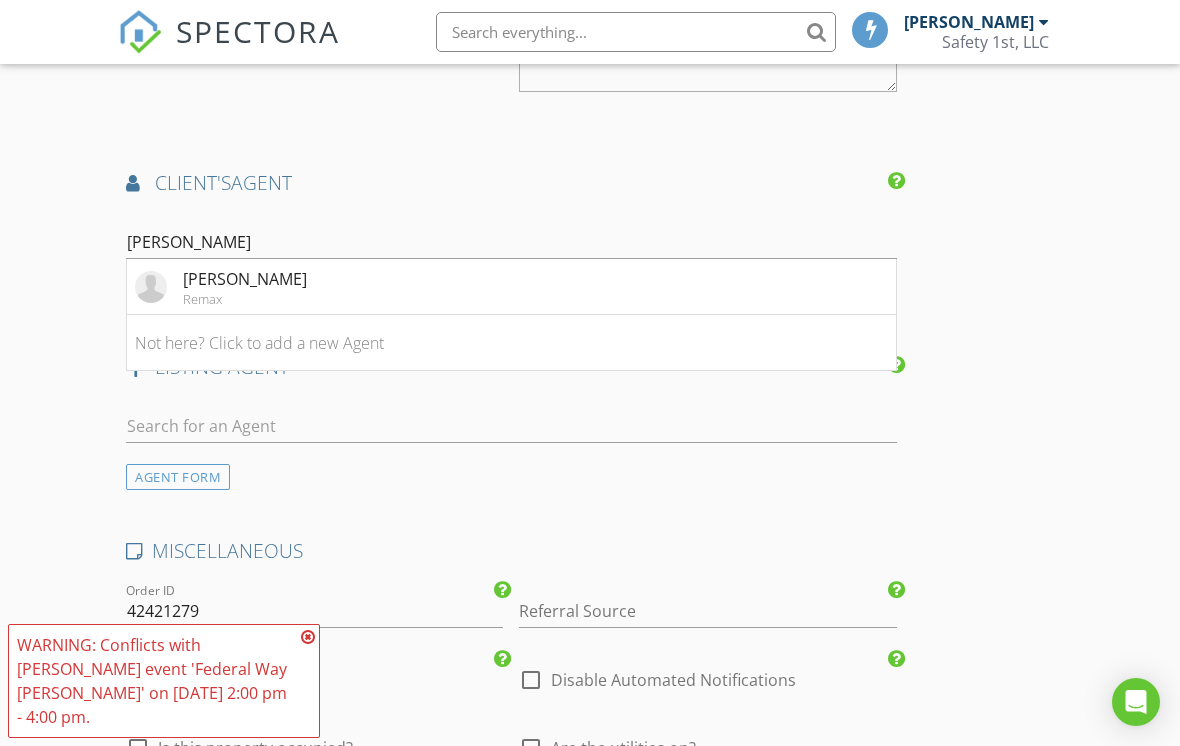 click on "[PERSON_NAME]" at bounding box center (245, 279) 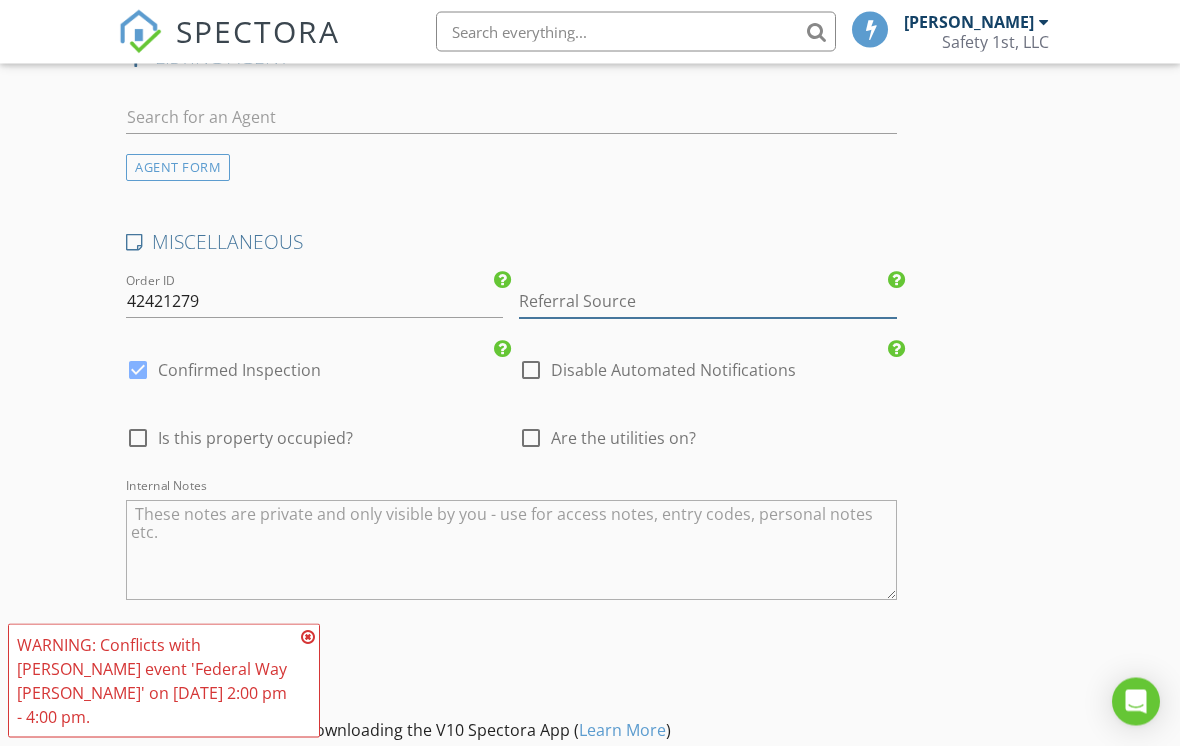 click at bounding box center (707, 302) 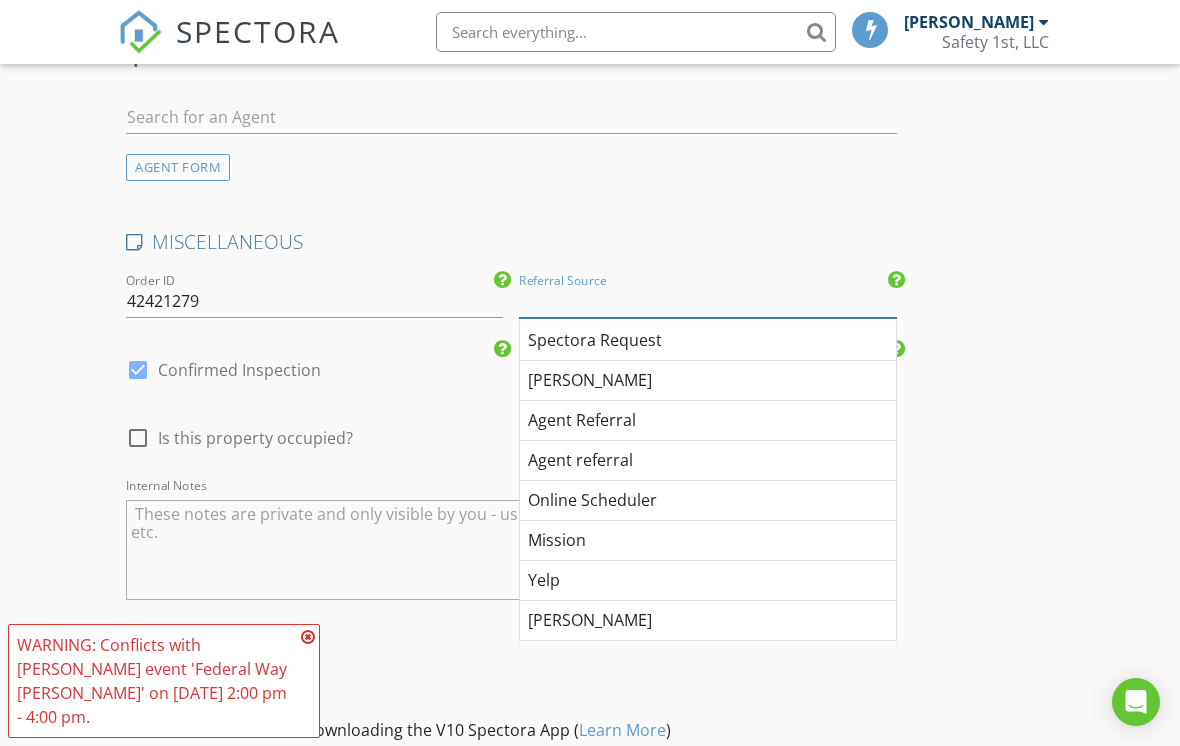 scroll, scrollTop: 3193, scrollLeft: 0, axis: vertical 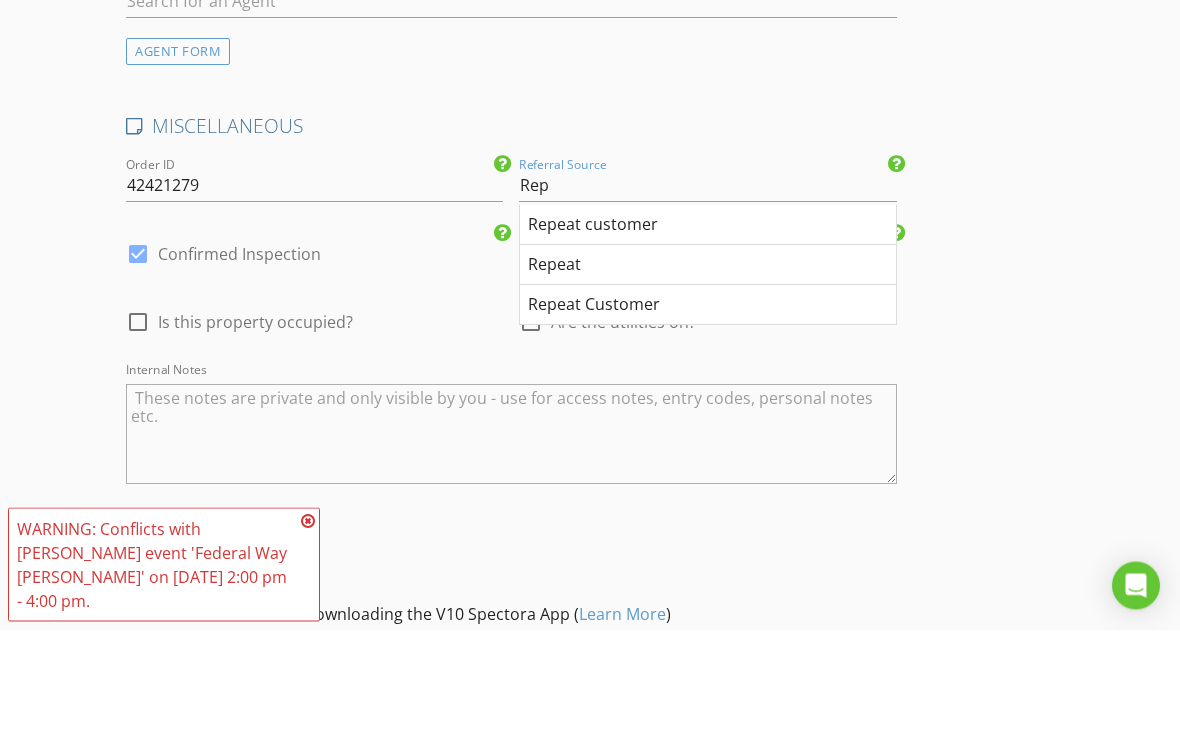click on "Repeat customer" at bounding box center [707, 342] 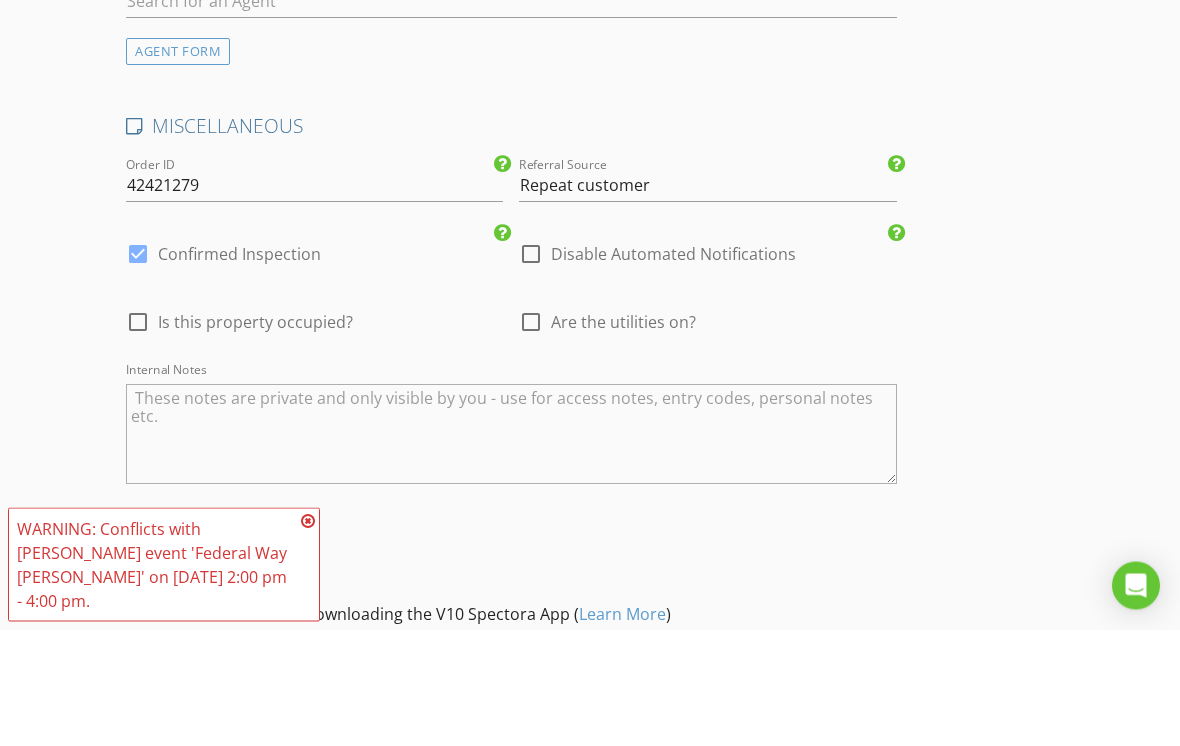 scroll, scrollTop: 3310, scrollLeft: 0, axis: vertical 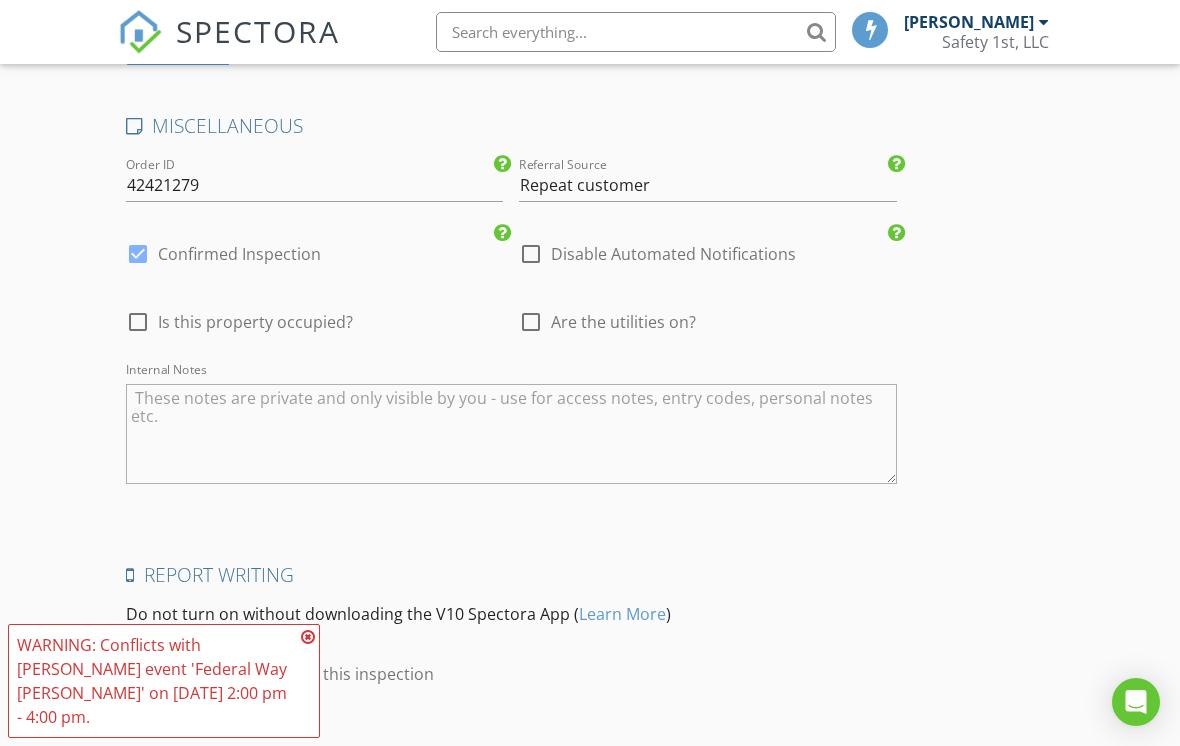 click at bounding box center (138, 322) 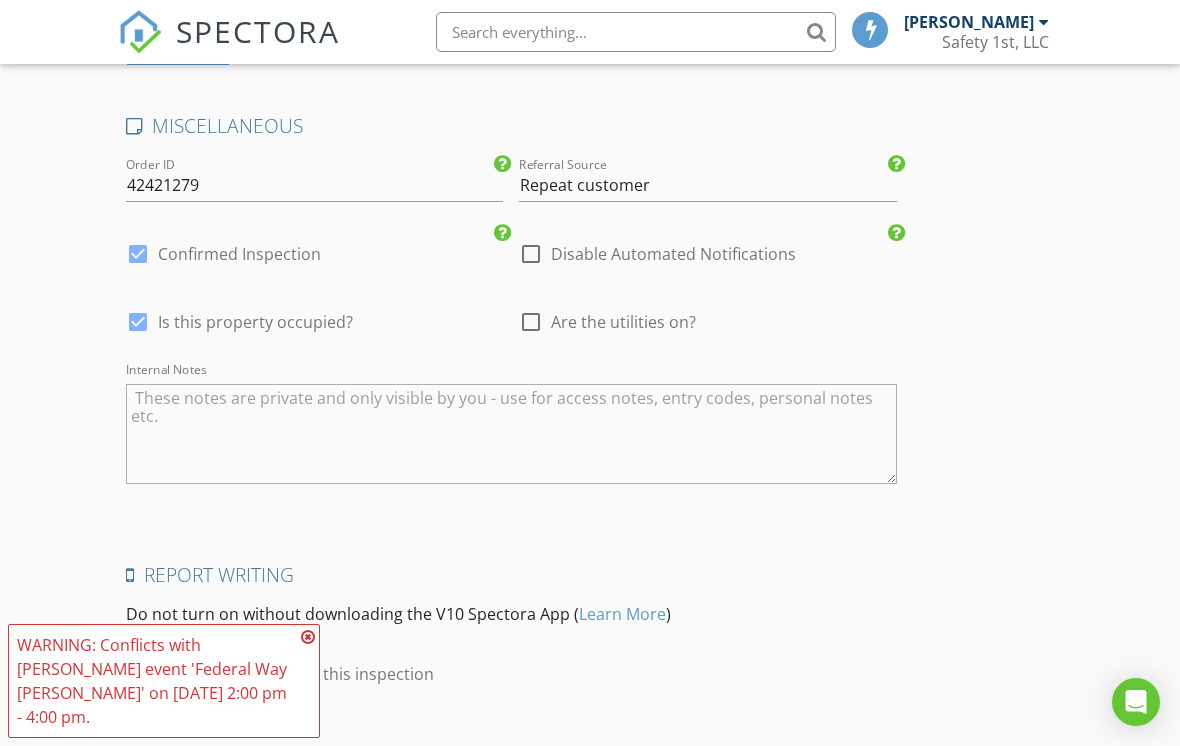 click at bounding box center [531, 322] 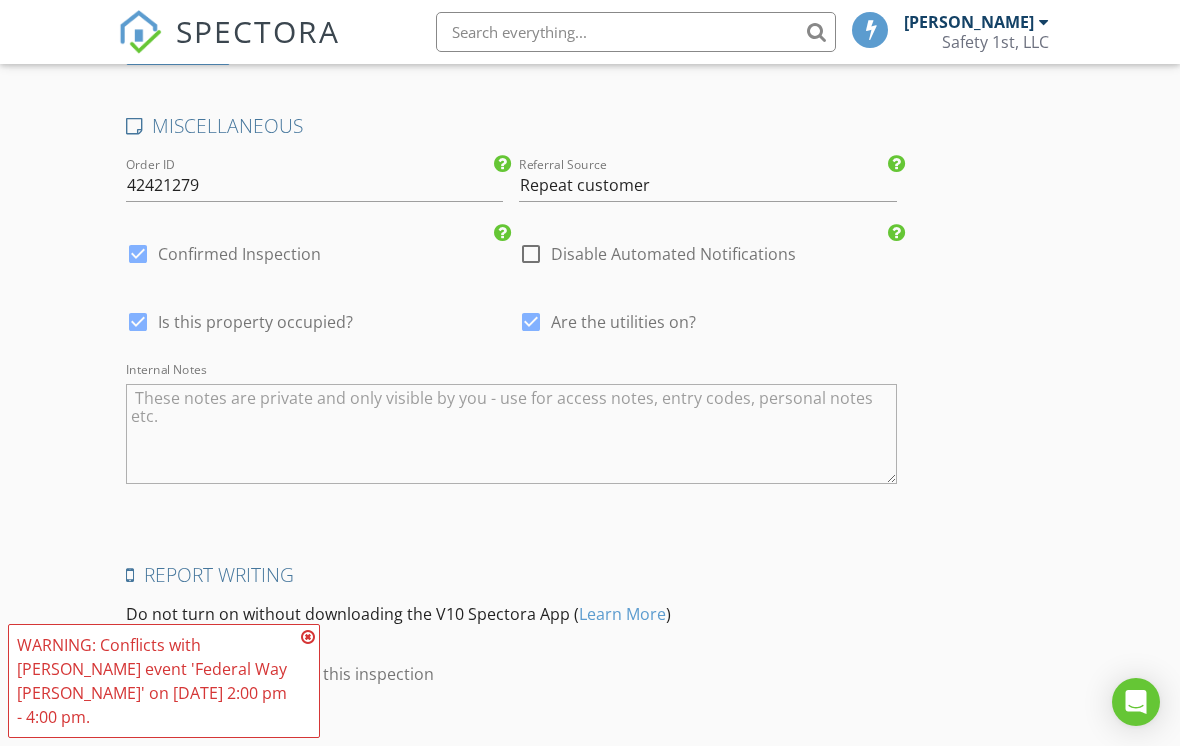 click at bounding box center (308, 637) 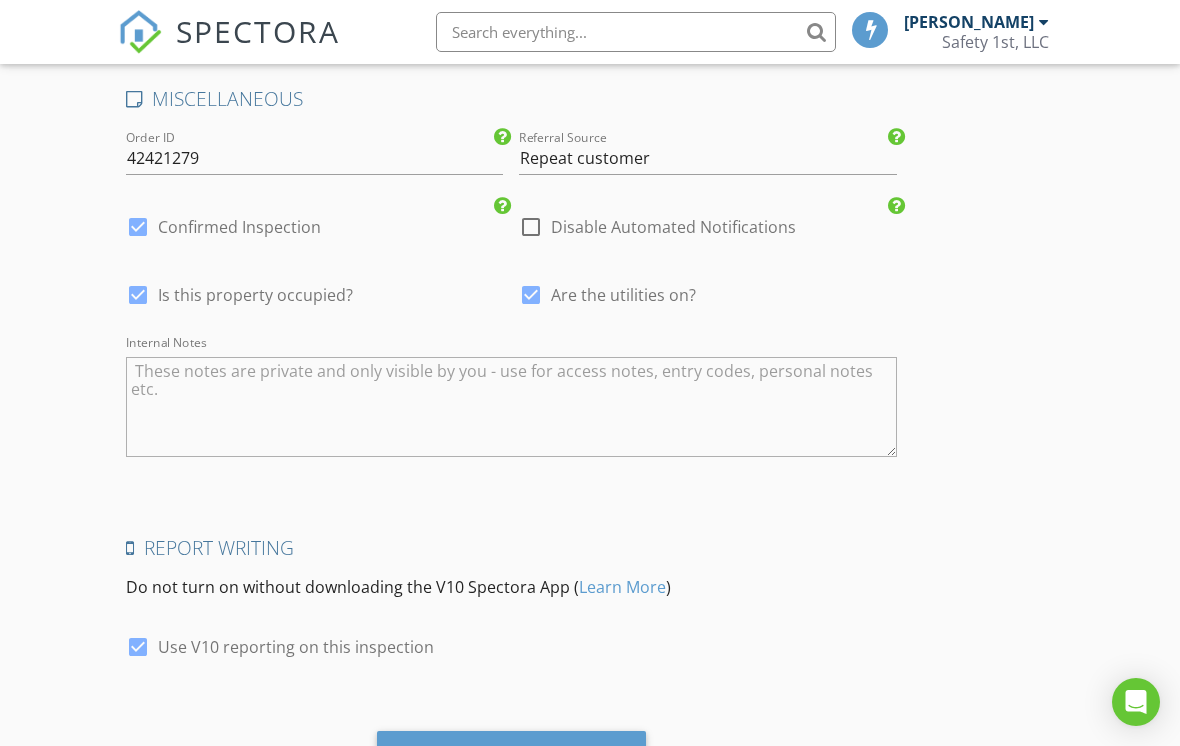 scroll, scrollTop: 3400, scrollLeft: 0, axis: vertical 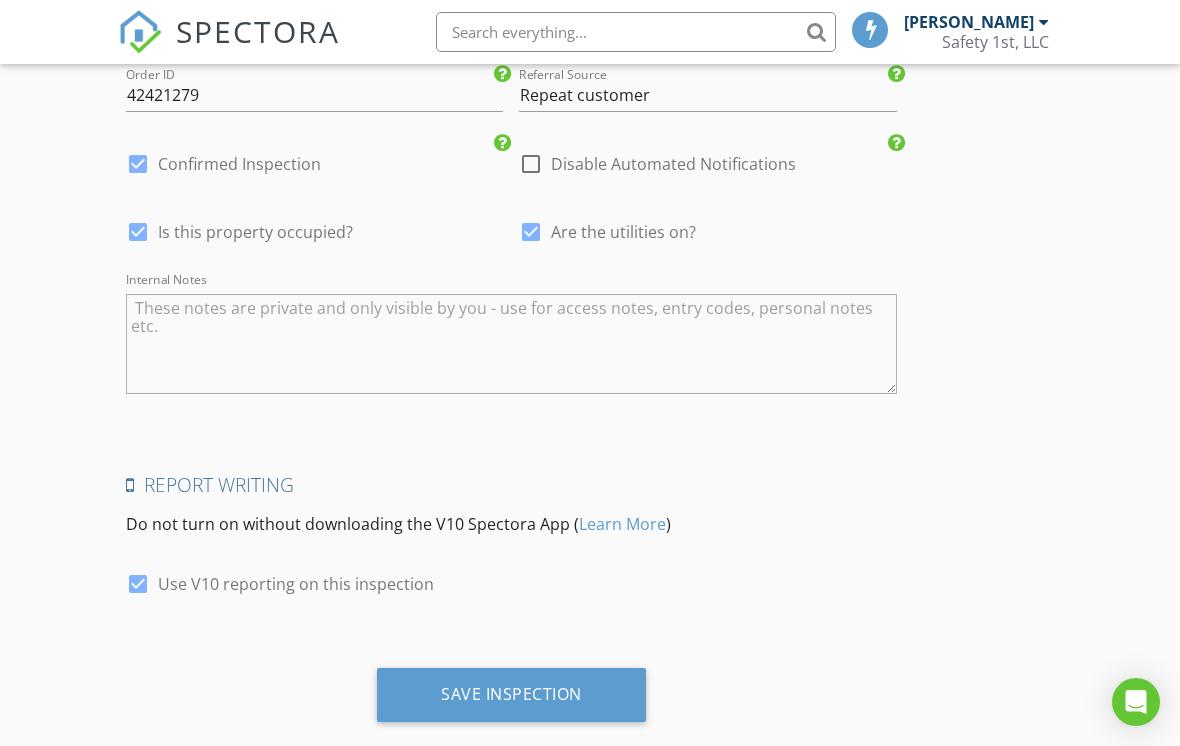 click on "Save Inspection" at bounding box center [511, 694] 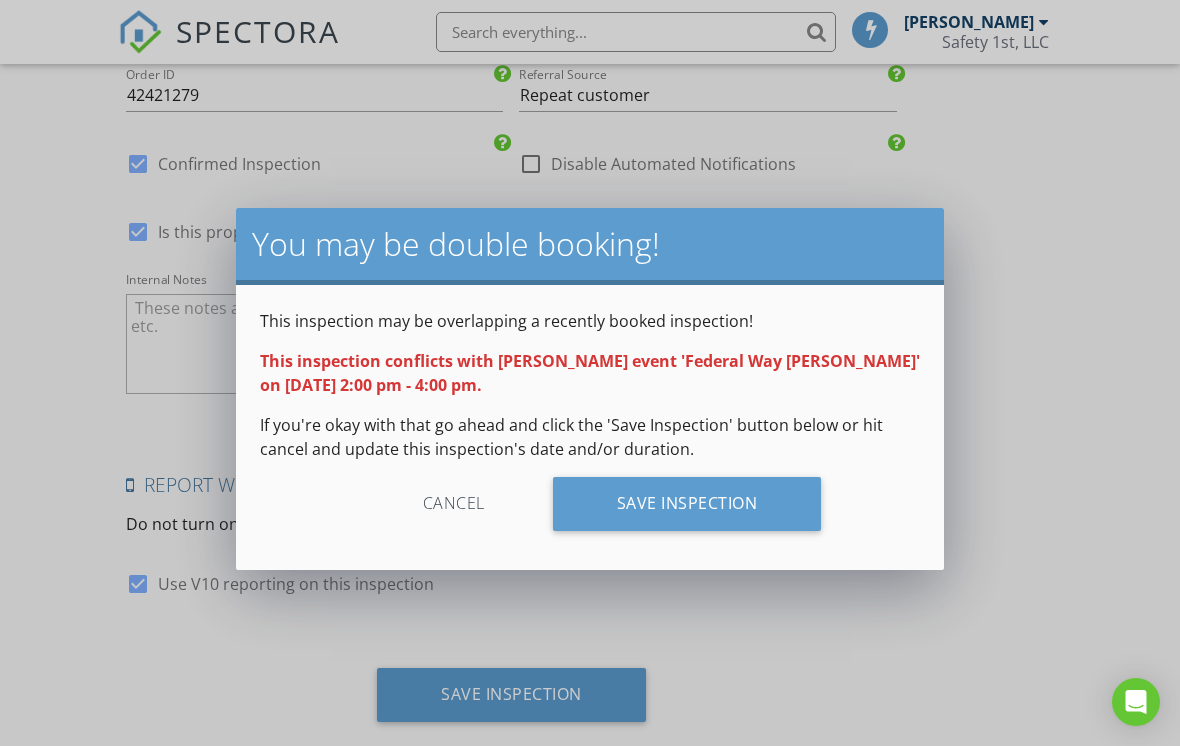click on "Save Inspection" at bounding box center [687, 504] 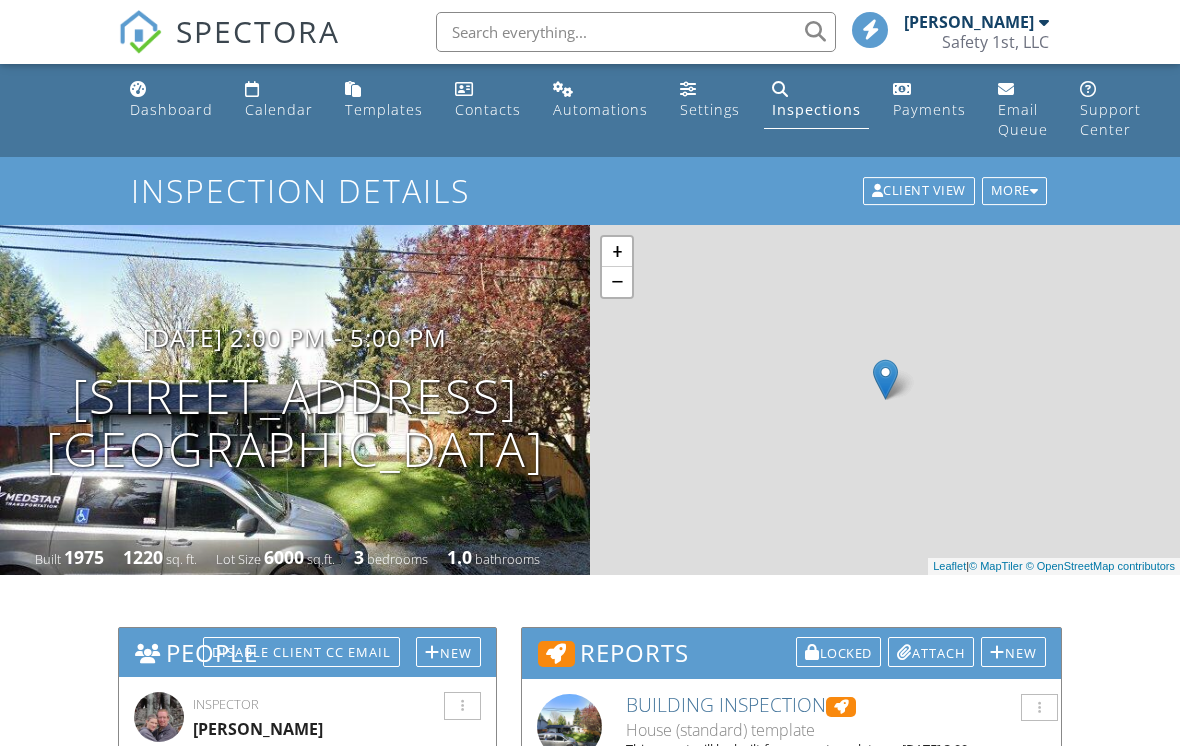 scroll, scrollTop: 0, scrollLeft: 0, axis: both 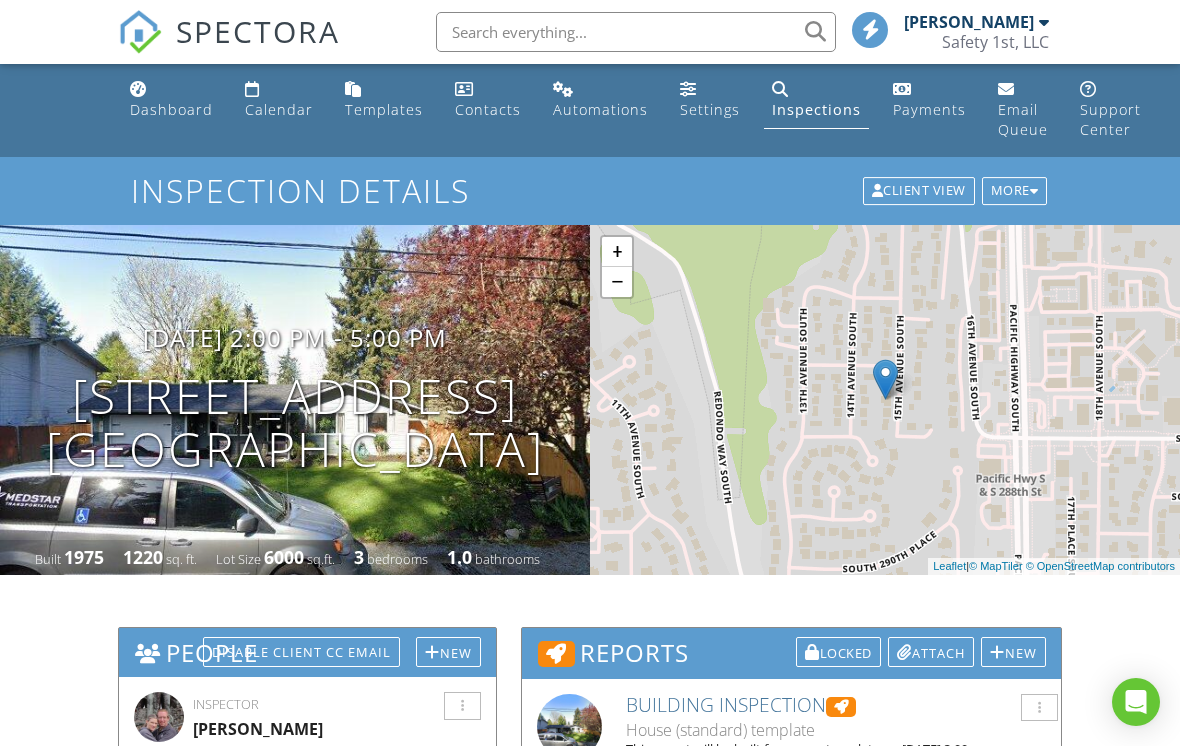 click at bounding box center (1034, 191) 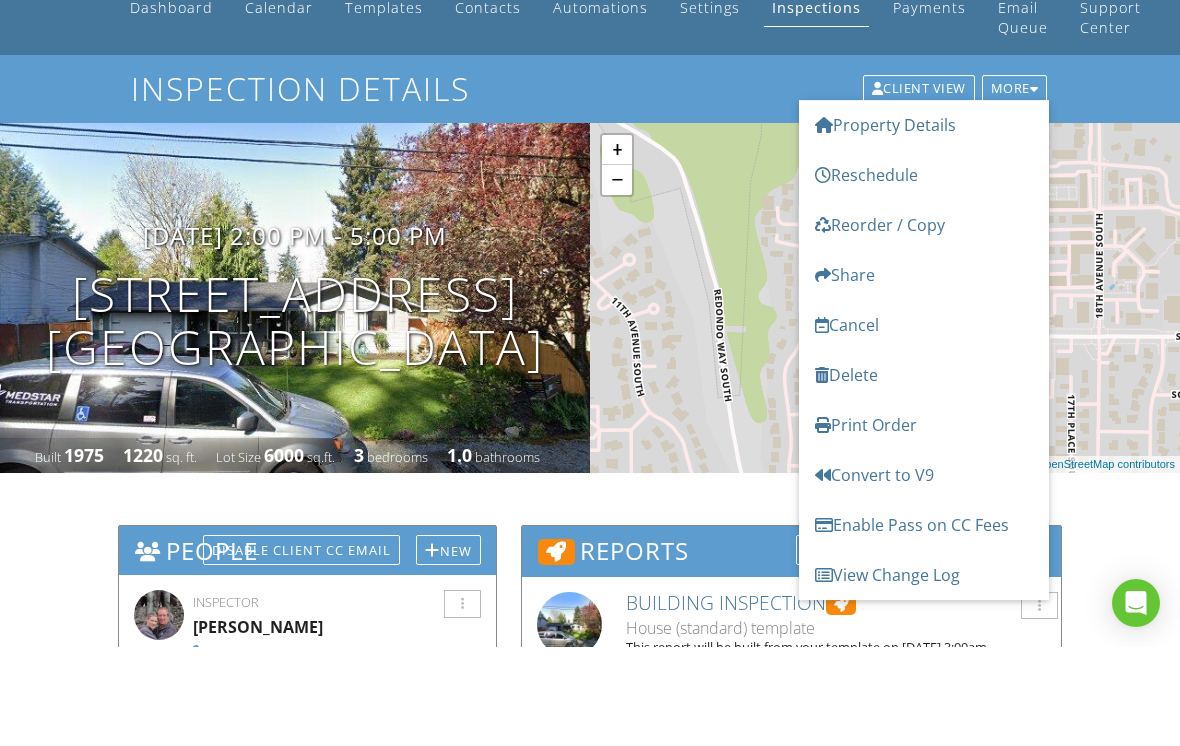 scroll, scrollTop: 102, scrollLeft: 0, axis: vertical 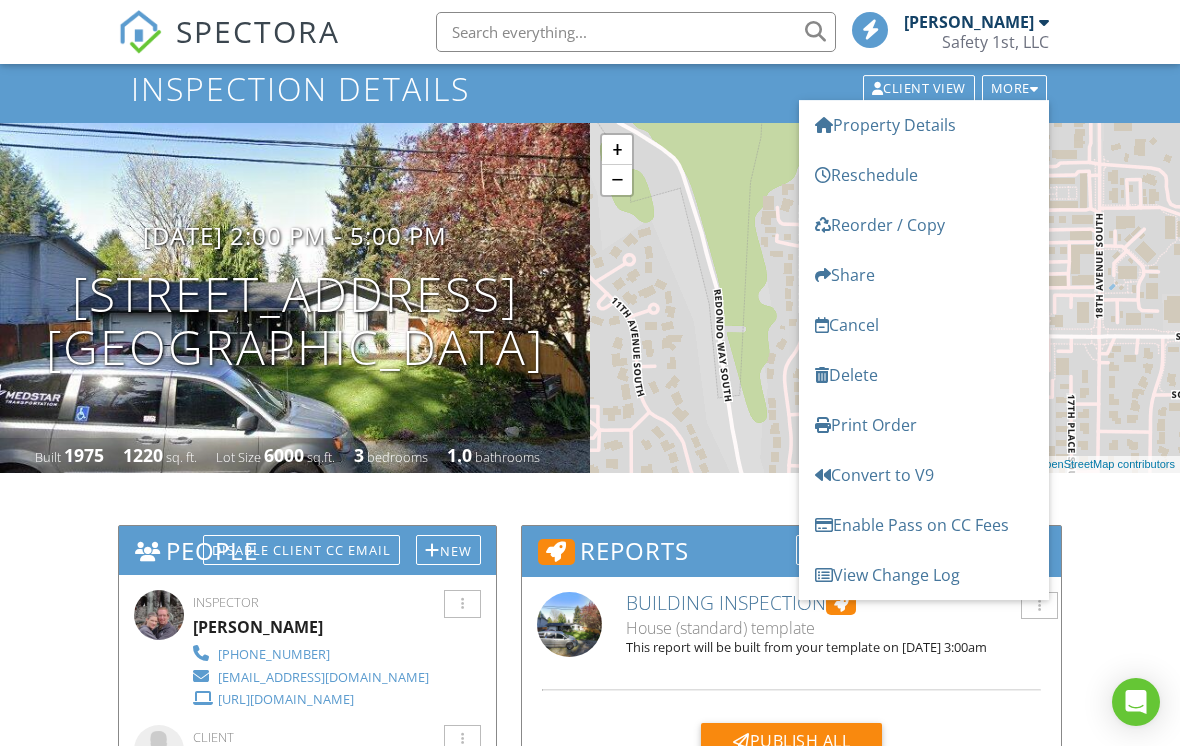 click on "Print Order" at bounding box center (924, 425) 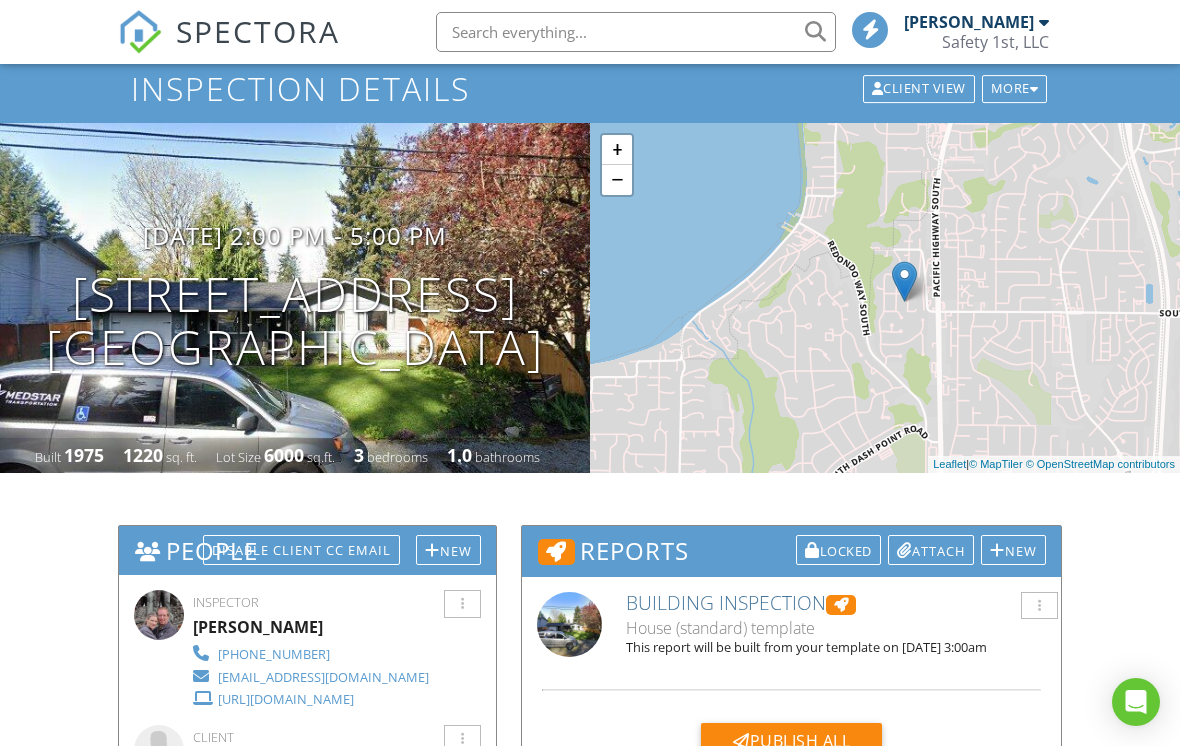 scroll, scrollTop: 0, scrollLeft: 0, axis: both 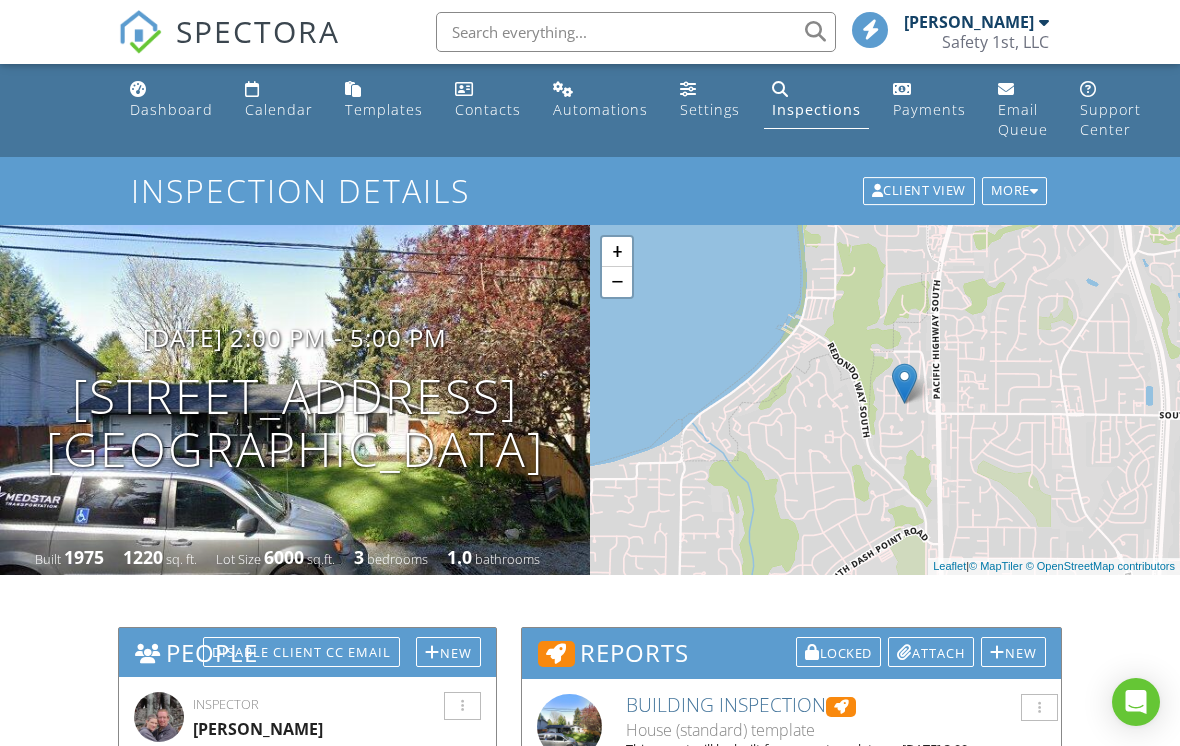 click on "Dashboard" at bounding box center (171, 109) 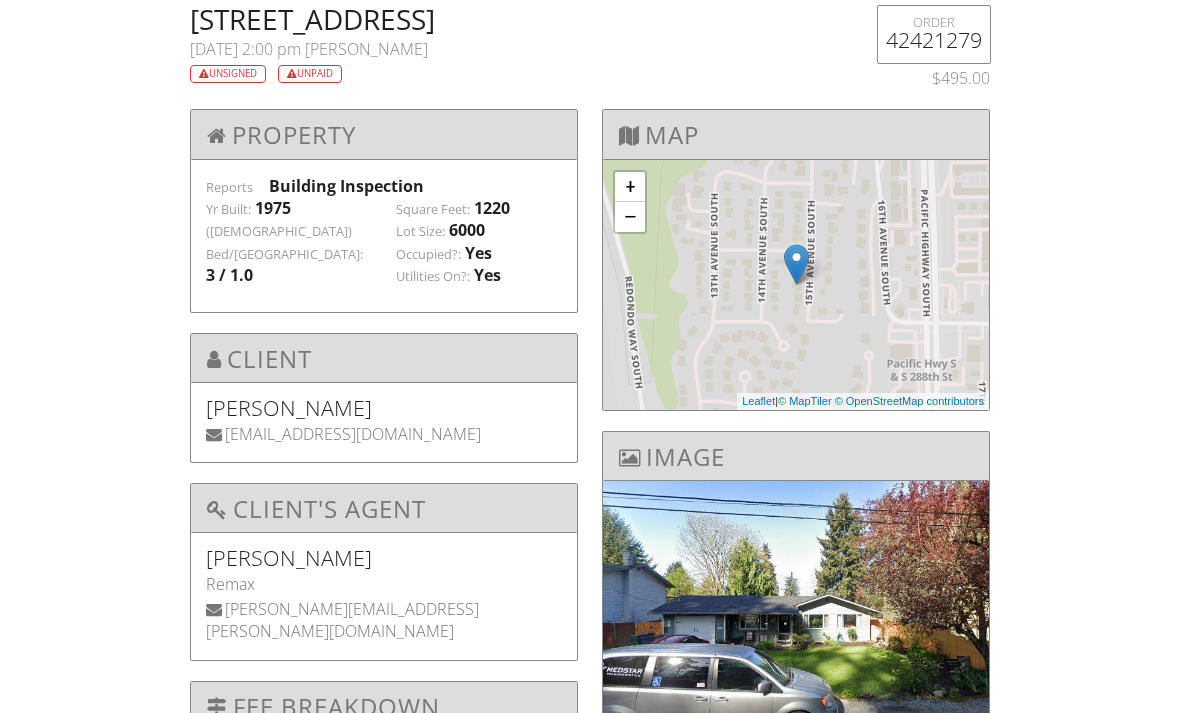 scroll, scrollTop: 0, scrollLeft: 0, axis: both 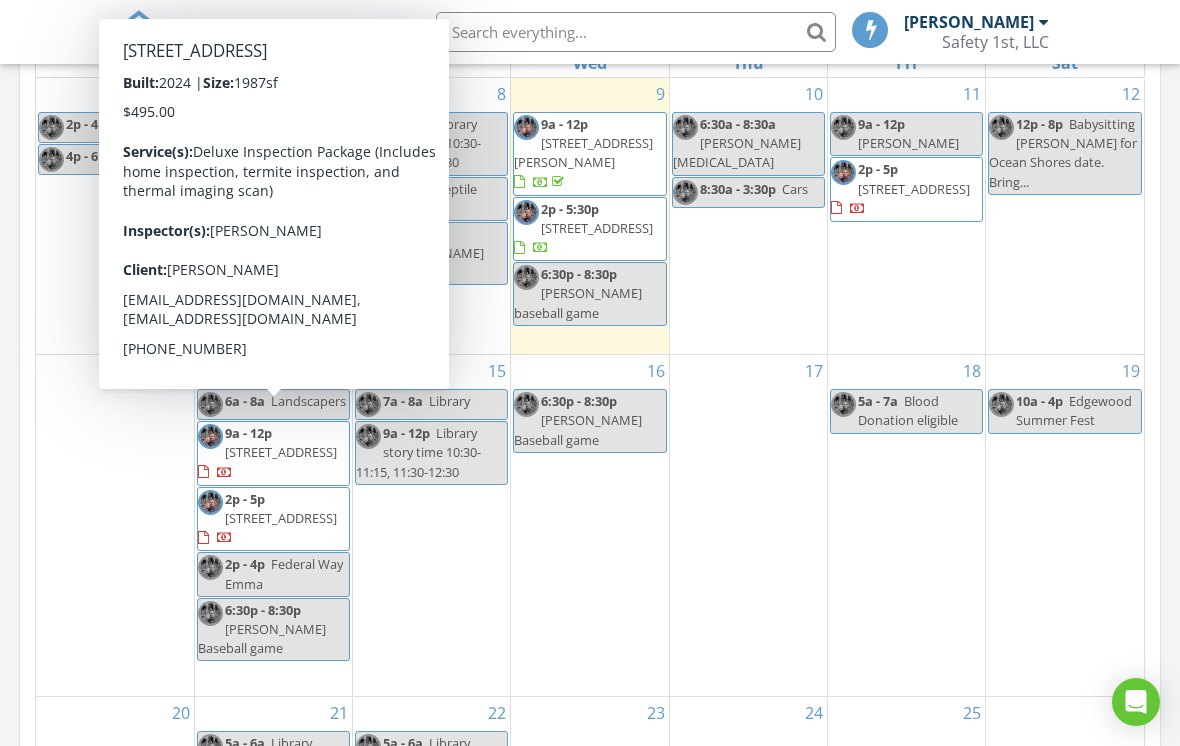 click on "918 99th street court south, Tacoma 98444" at bounding box center [281, 452] 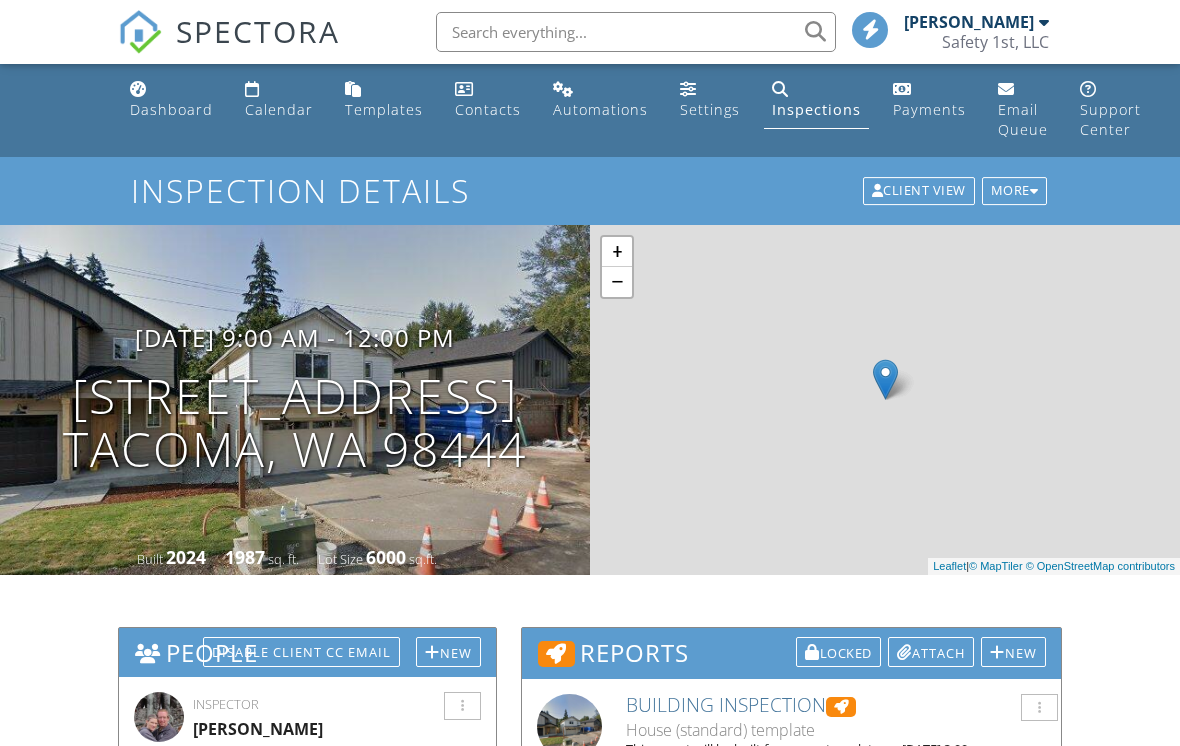 scroll, scrollTop: 0, scrollLeft: 0, axis: both 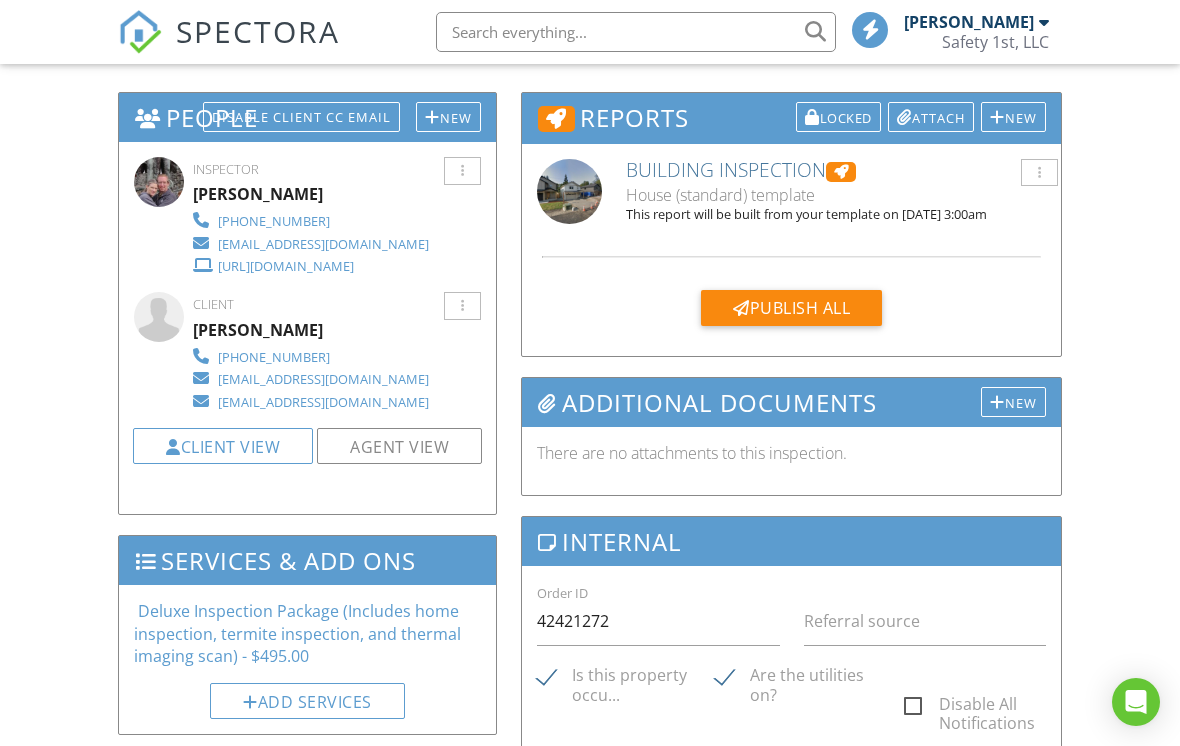 click at bounding box center [462, 306] 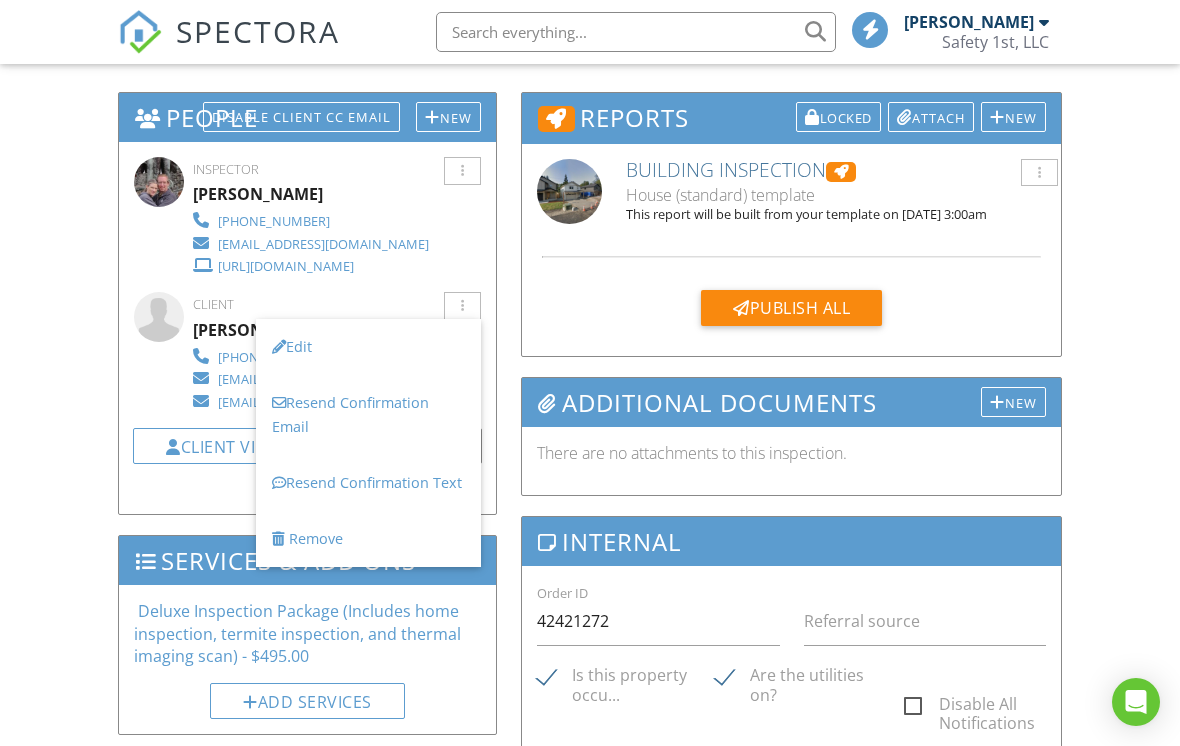 click on "Resend Confirmation Email" at bounding box center [368, 415] 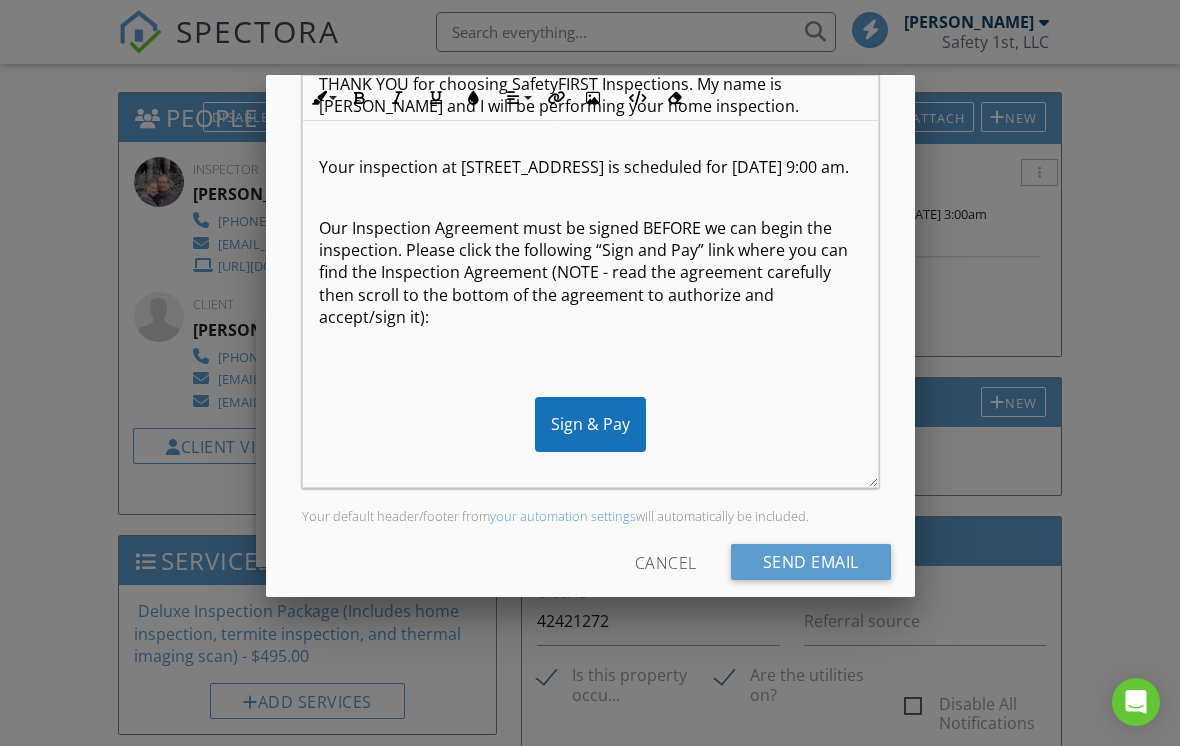 scroll, scrollTop: 438, scrollLeft: 0, axis: vertical 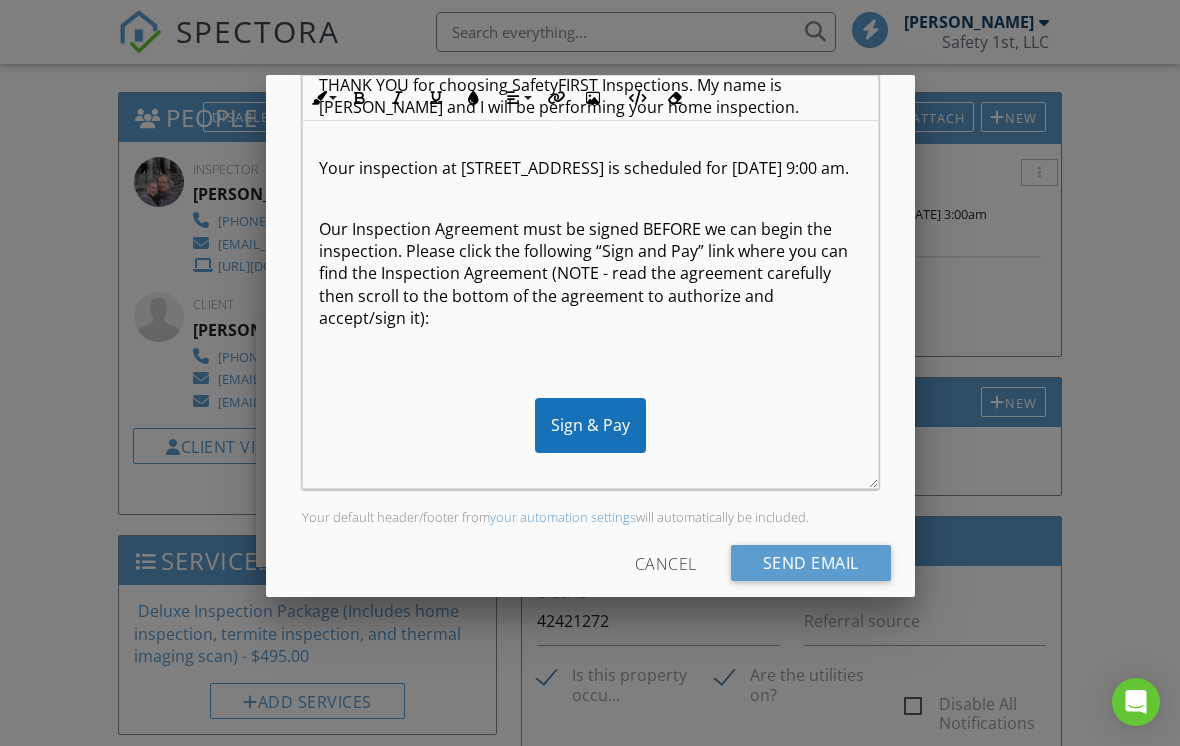 click on "Send Email" at bounding box center [811, 563] 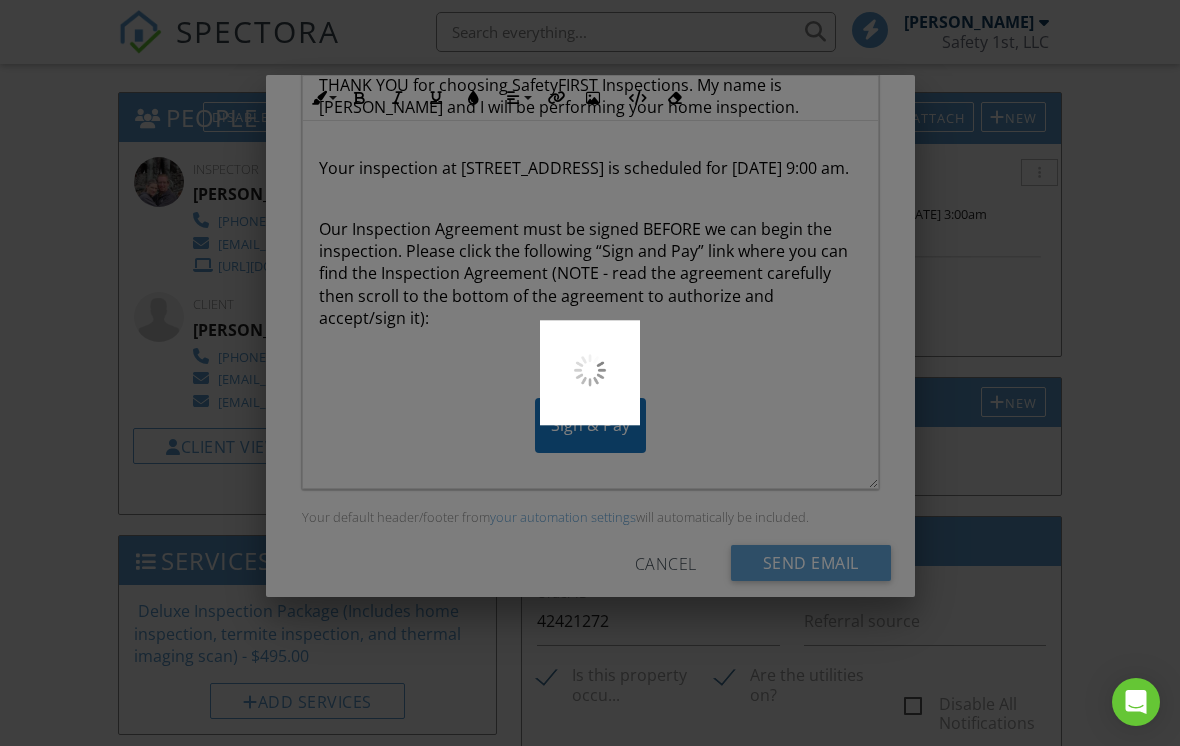 scroll, scrollTop: 566, scrollLeft: 0, axis: vertical 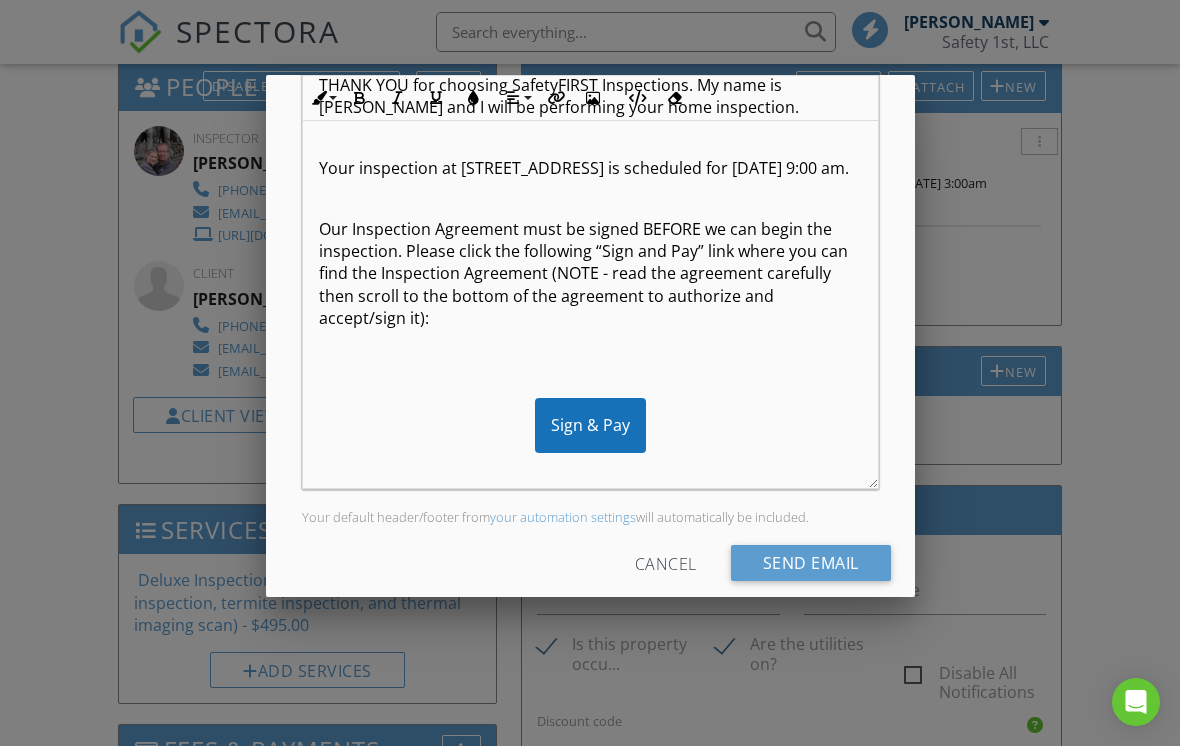 click at bounding box center [590, 366] 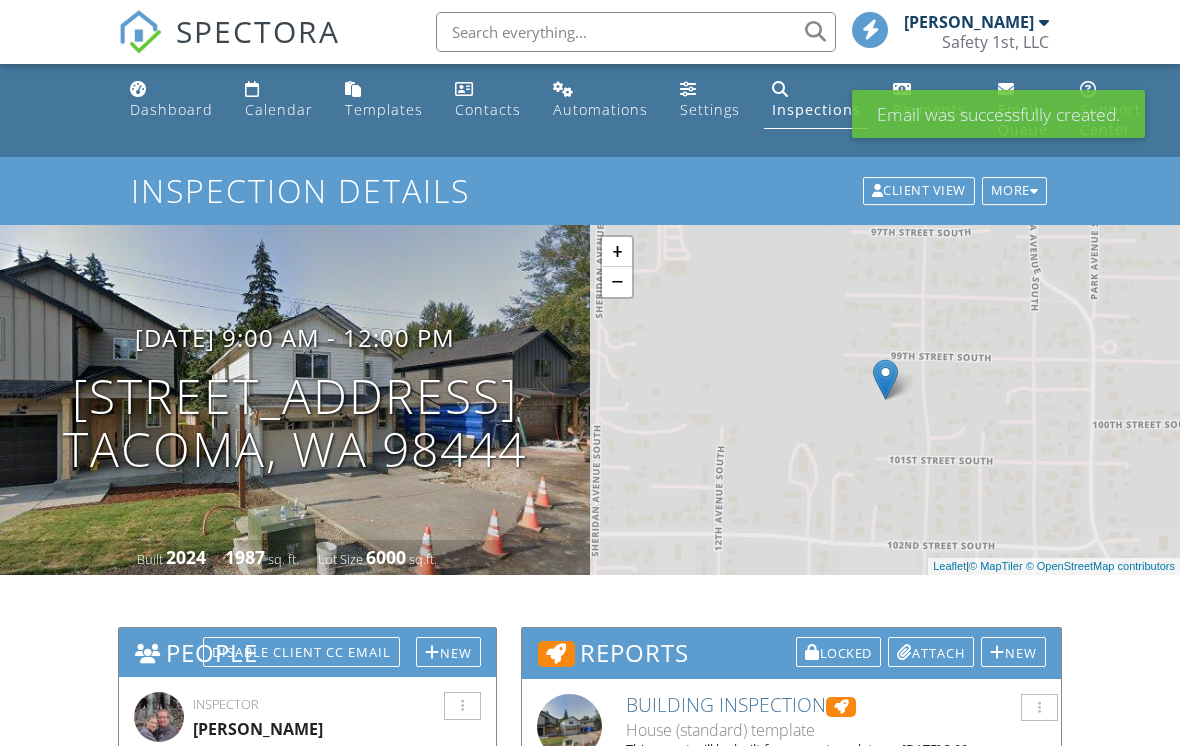scroll, scrollTop: 0, scrollLeft: 0, axis: both 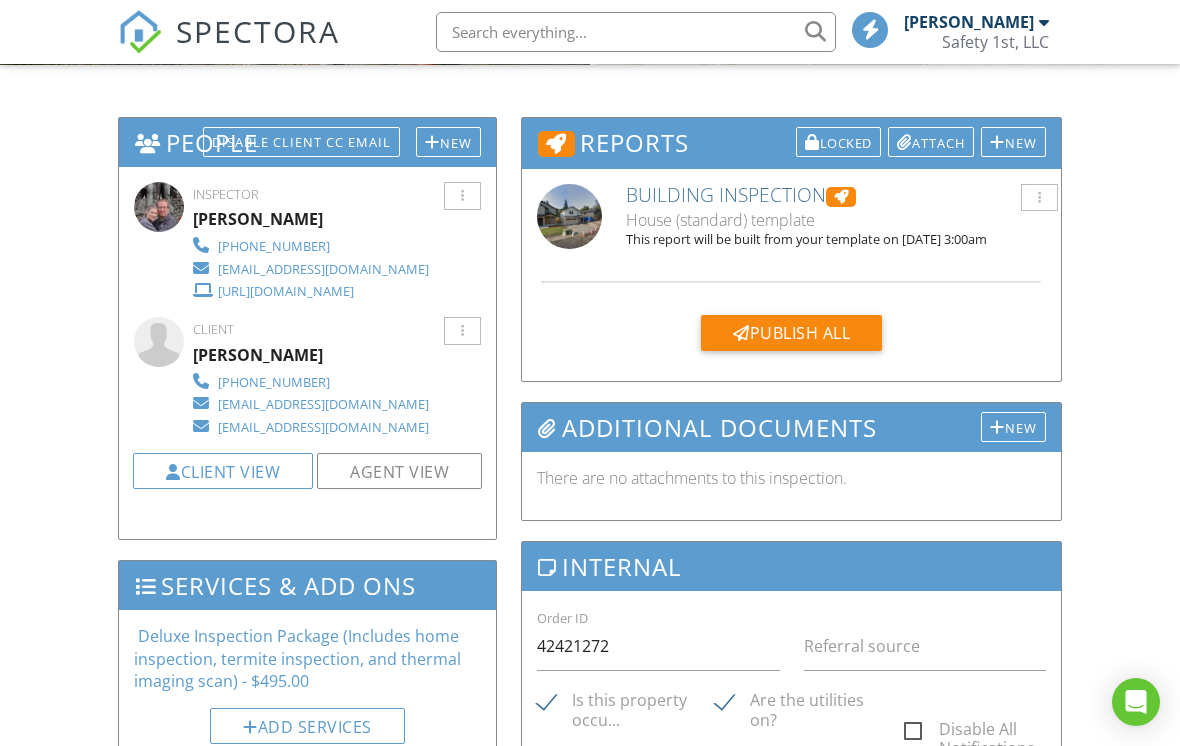 click on "Agent View" at bounding box center (399, 471) 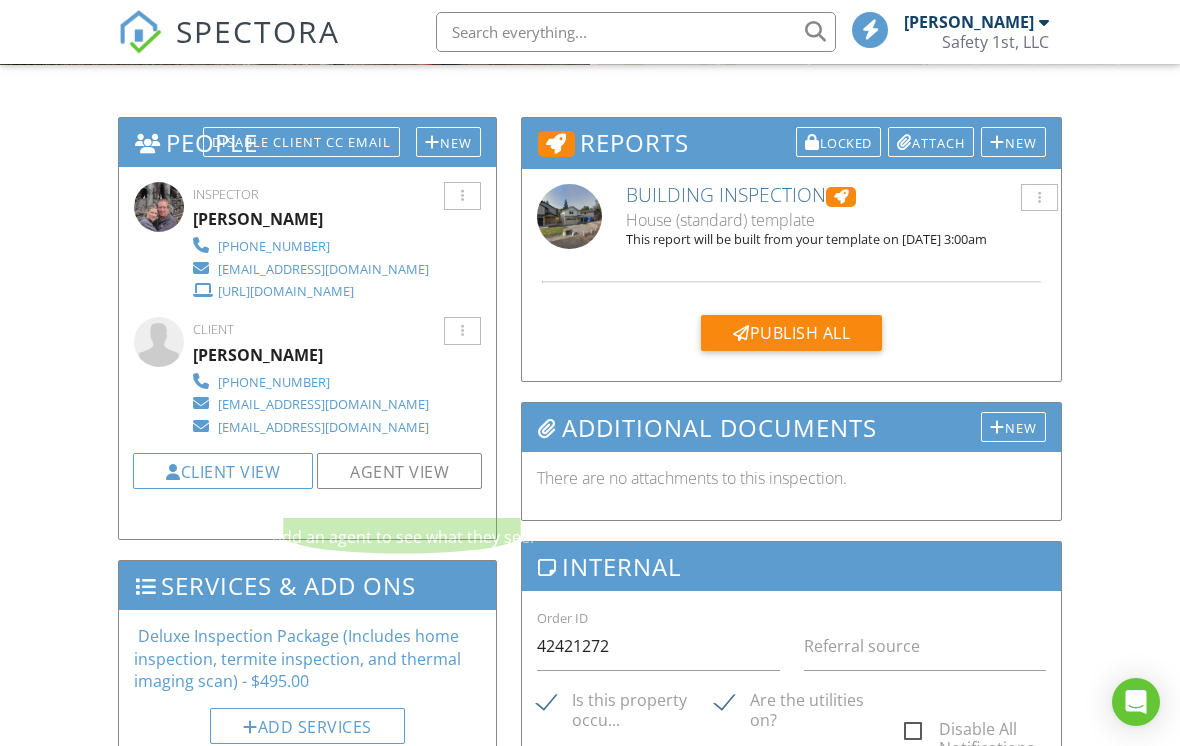click on "Client View" at bounding box center (223, 472) 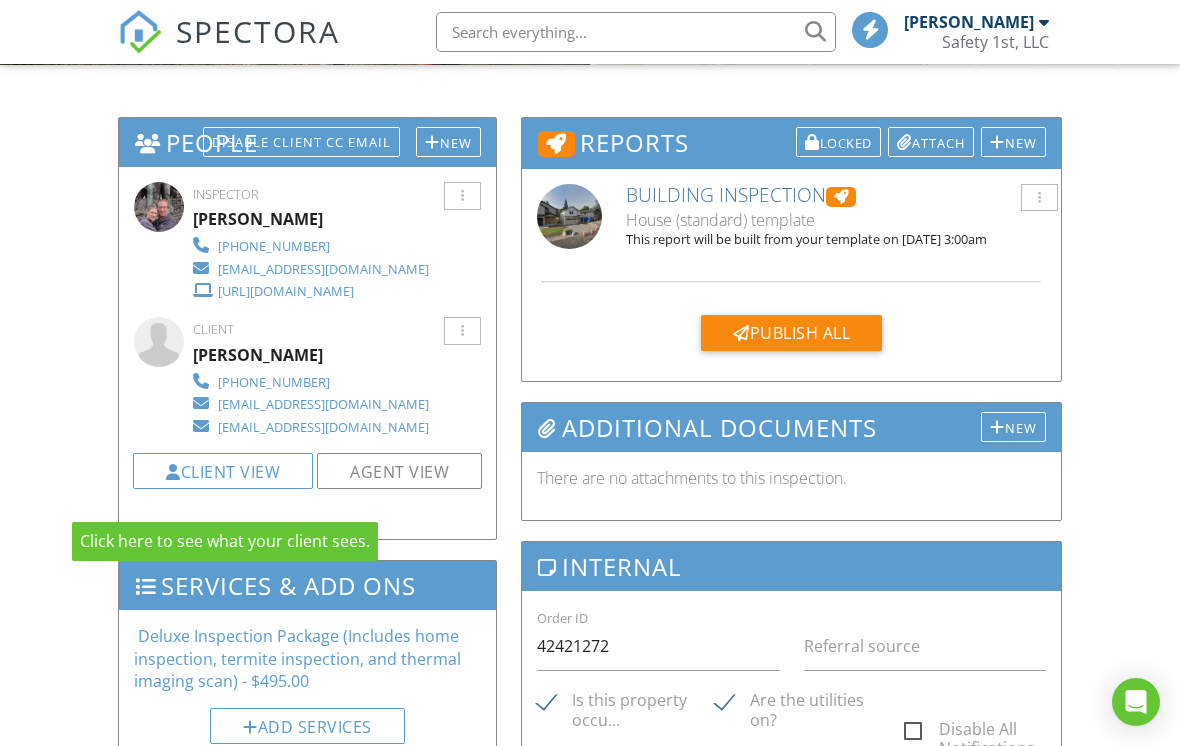 scroll, scrollTop: 509, scrollLeft: 0, axis: vertical 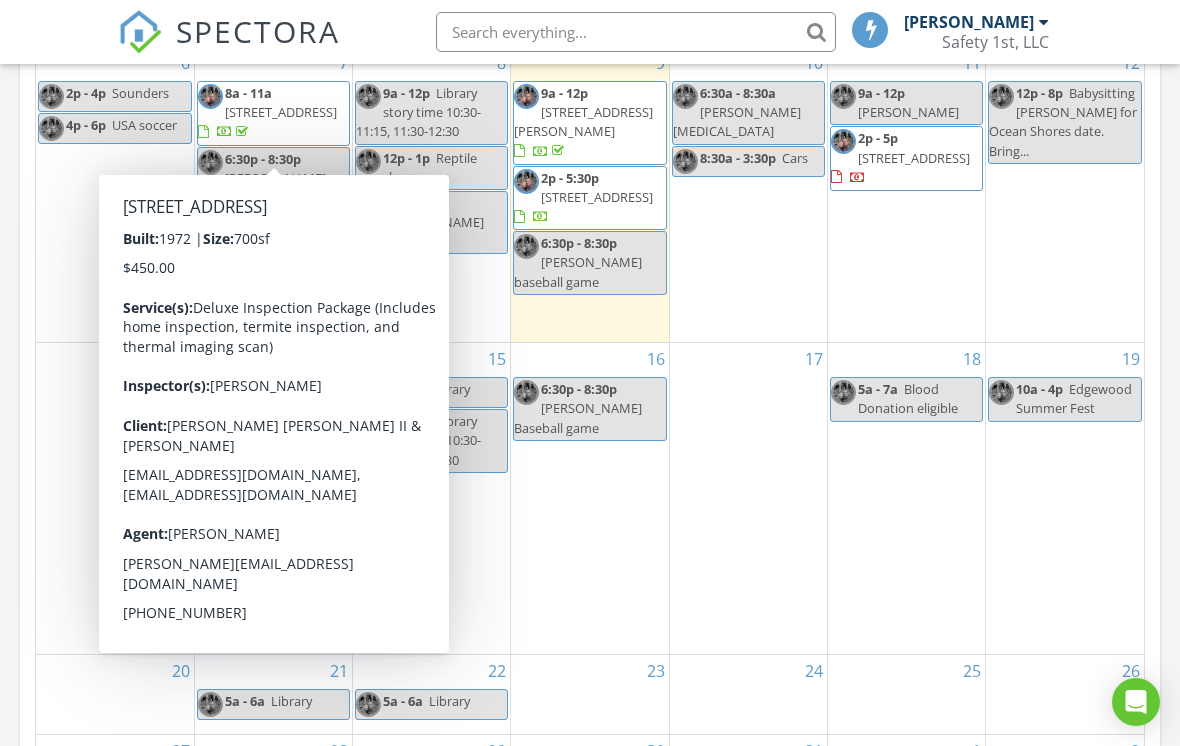 click on "5705 Litterock Rd SW #45, Tumwater 98512" at bounding box center (281, 112) 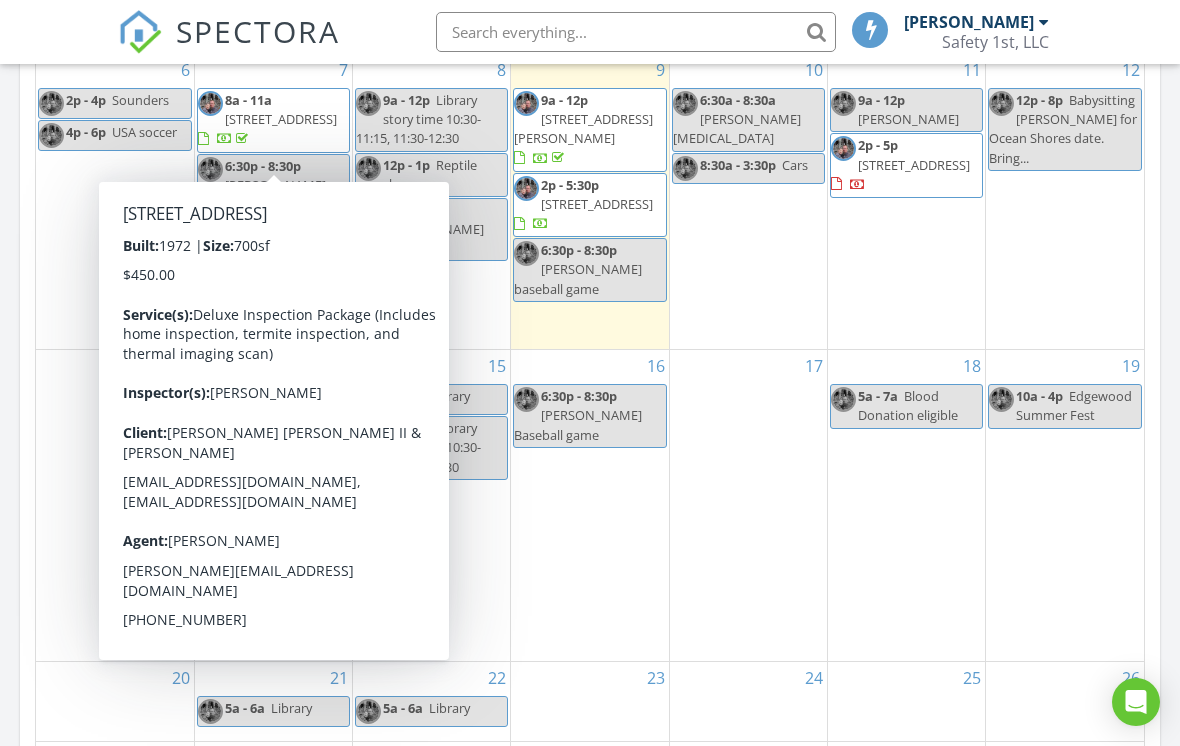 scroll, scrollTop: 1036, scrollLeft: 0, axis: vertical 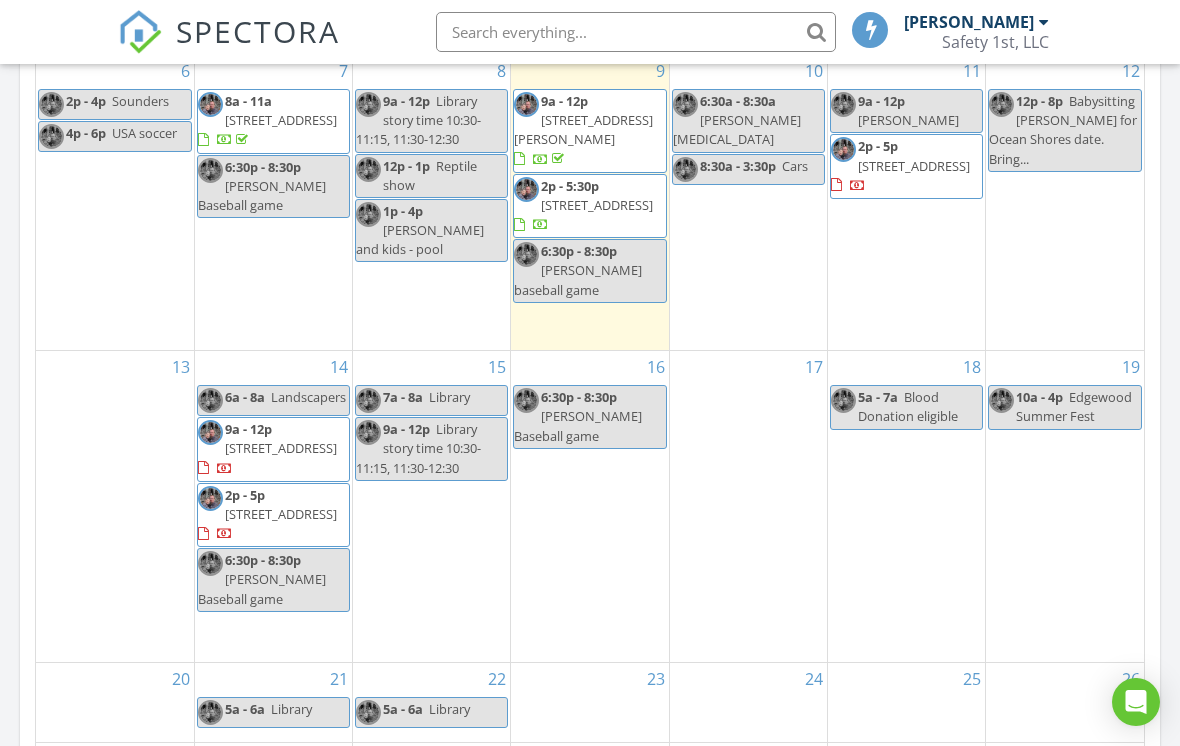 click on "17" at bounding box center (748, 506) 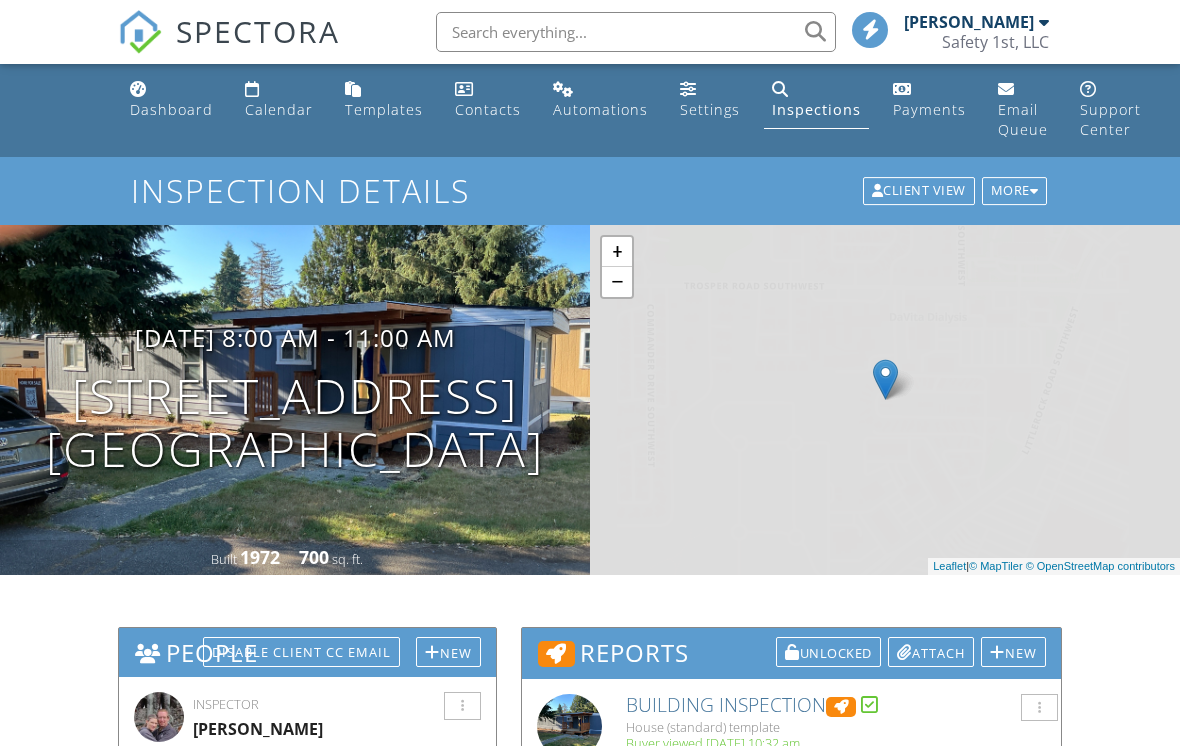 scroll, scrollTop: 0, scrollLeft: 0, axis: both 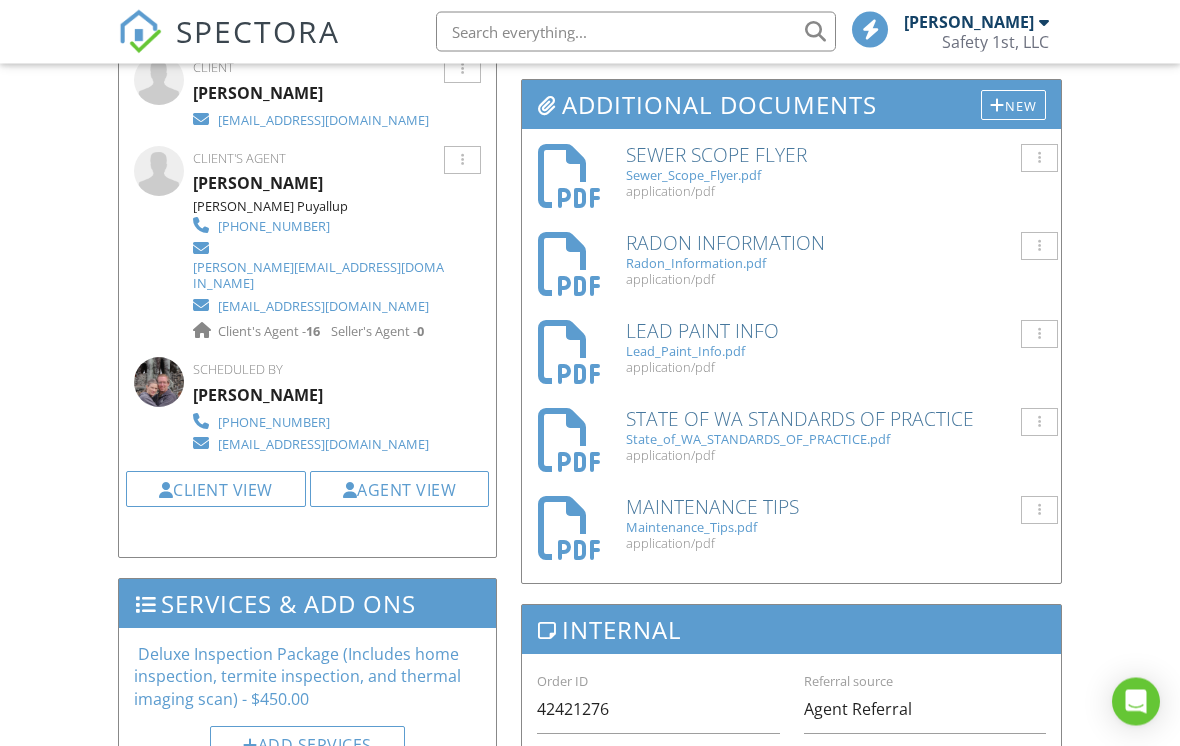 click on "Agent View" at bounding box center [400, 491] 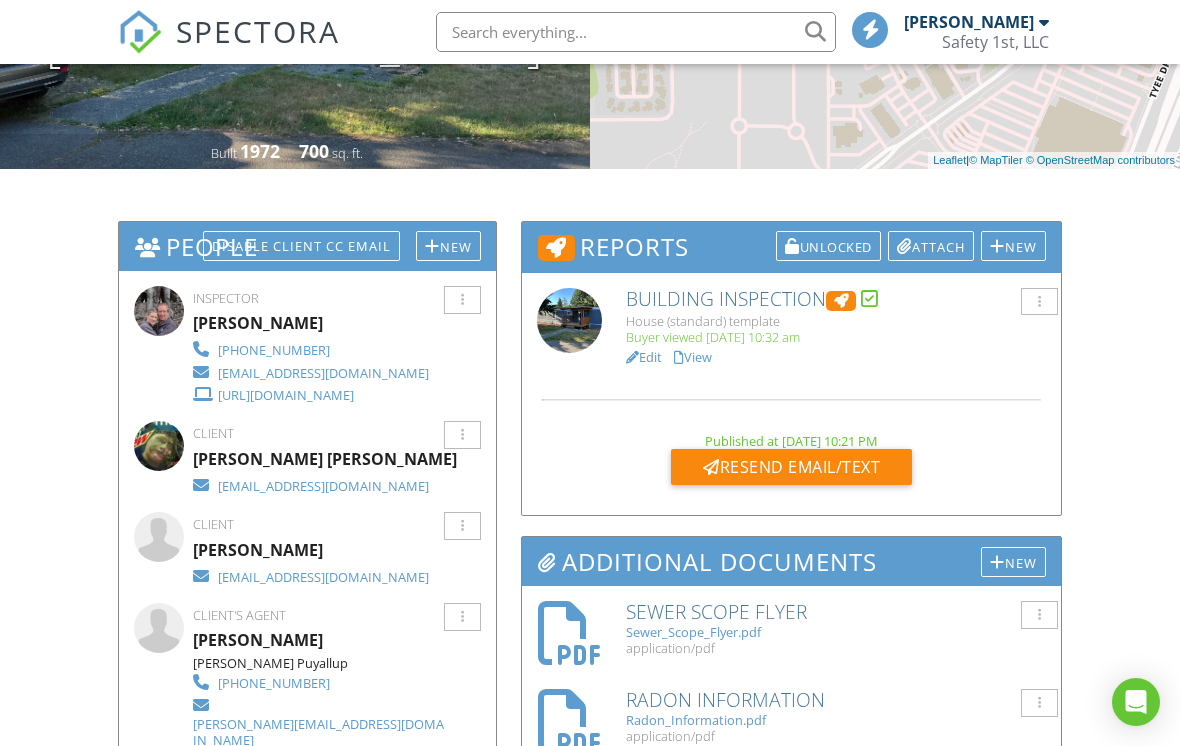 scroll, scrollTop: 0, scrollLeft: 0, axis: both 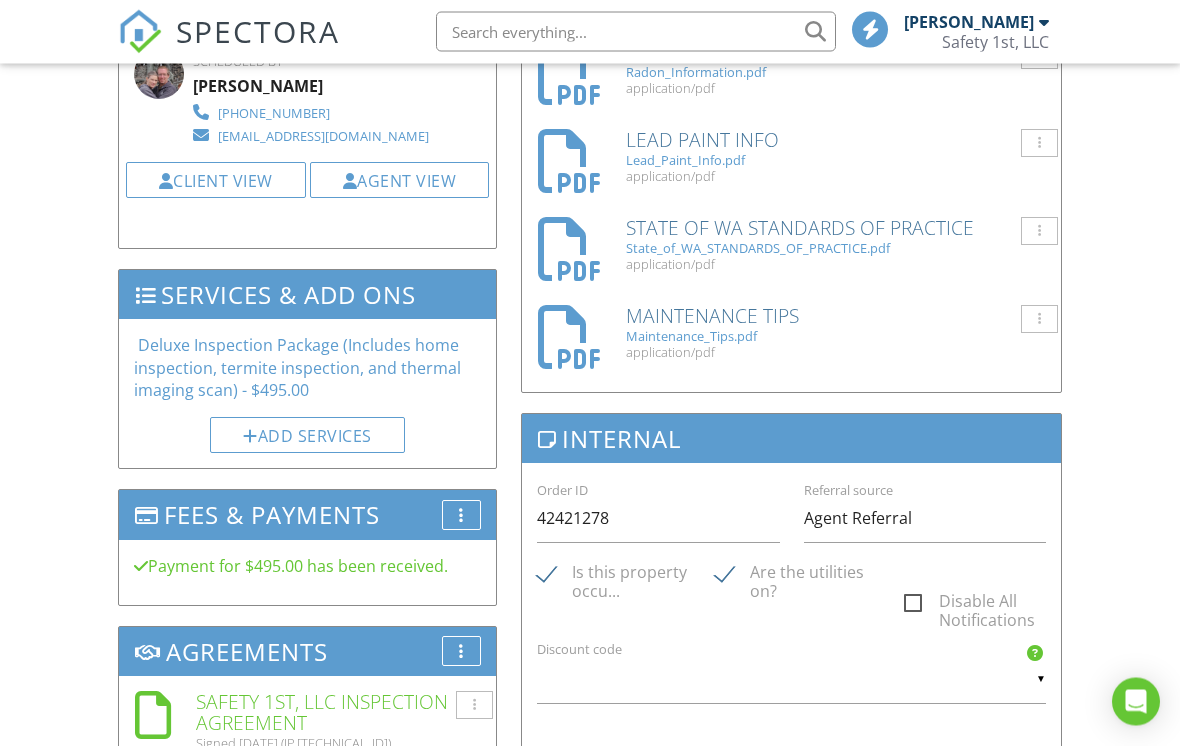 click on "Agent View" at bounding box center (400, 182) 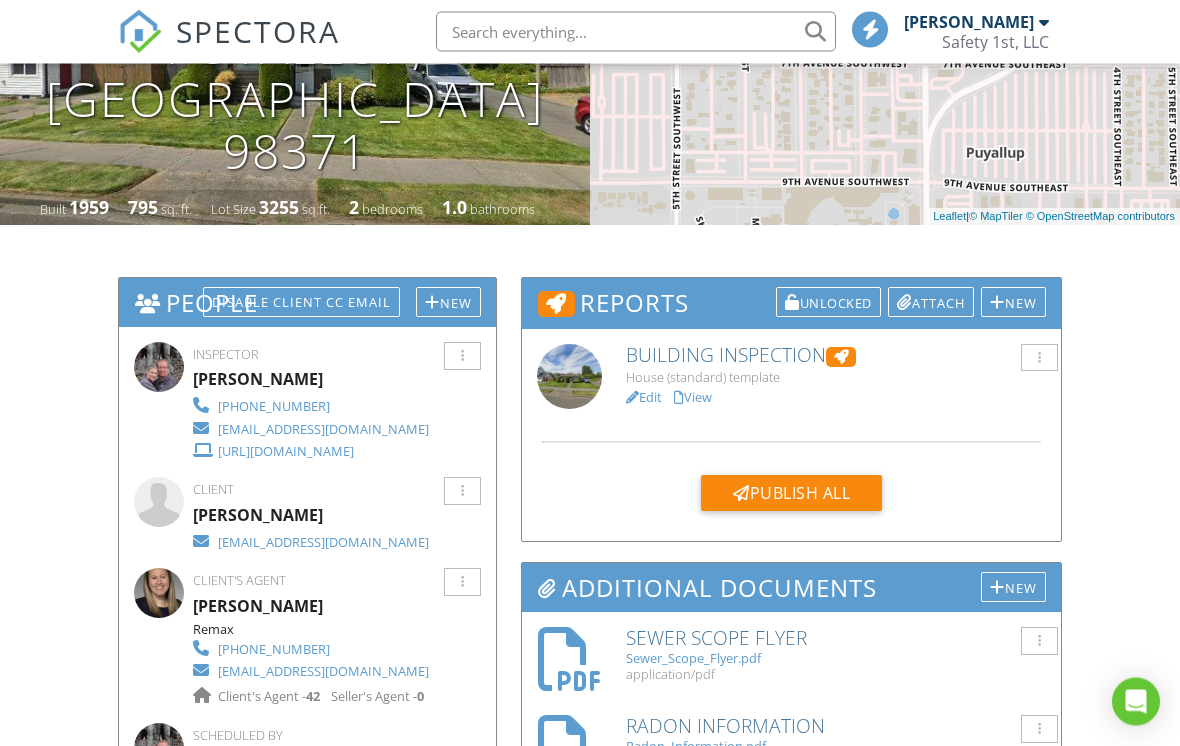 scroll, scrollTop: 0, scrollLeft: 0, axis: both 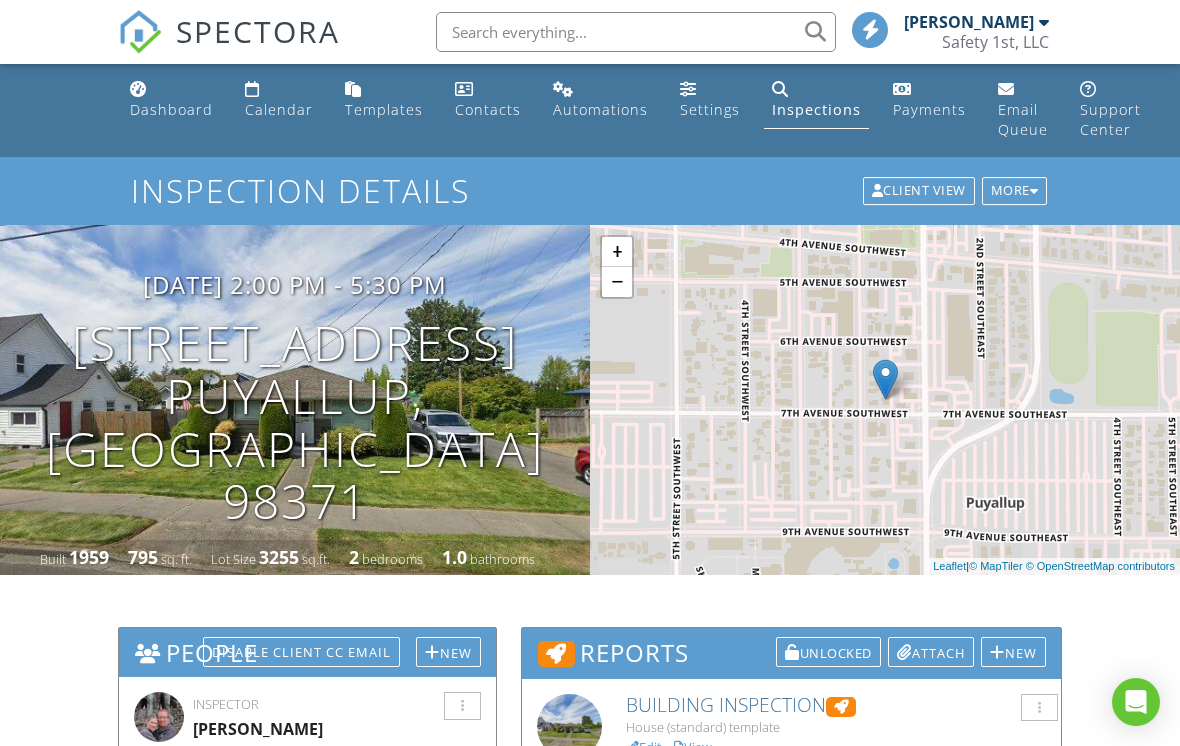 click on "Dashboard" at bounding box center [171, 109] 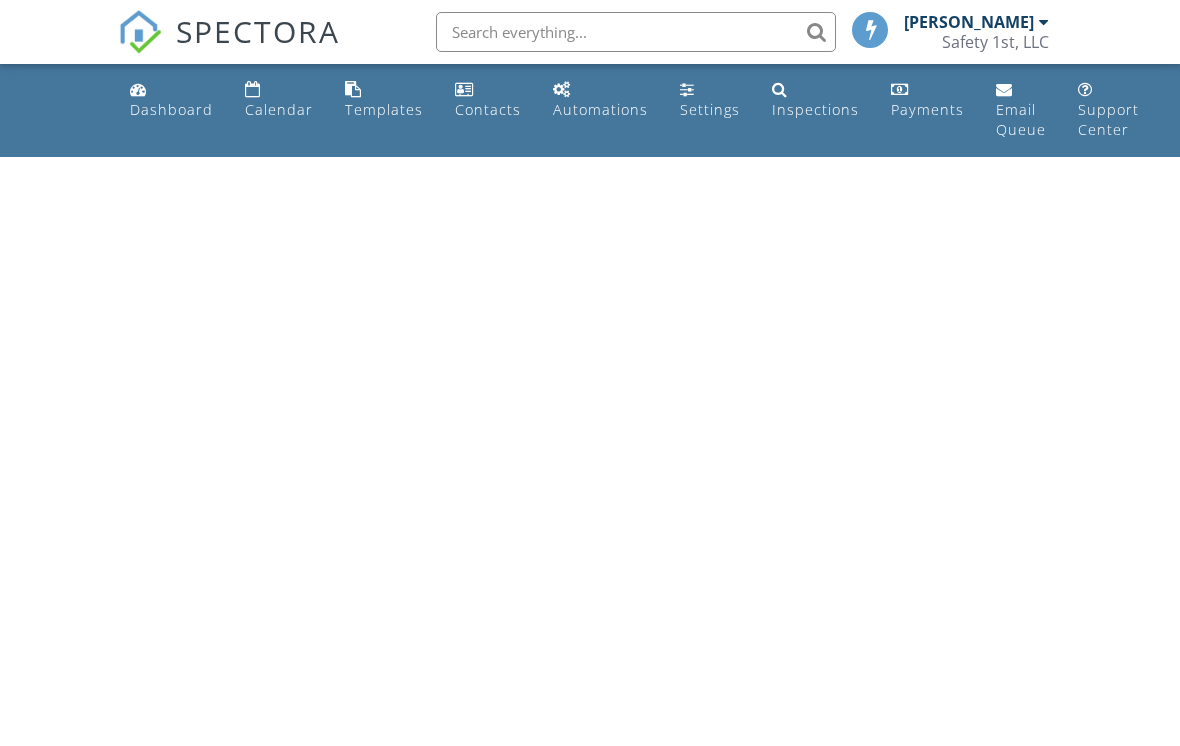 scroll, scrollTop: 0, scrollLeft: 0, axis: both 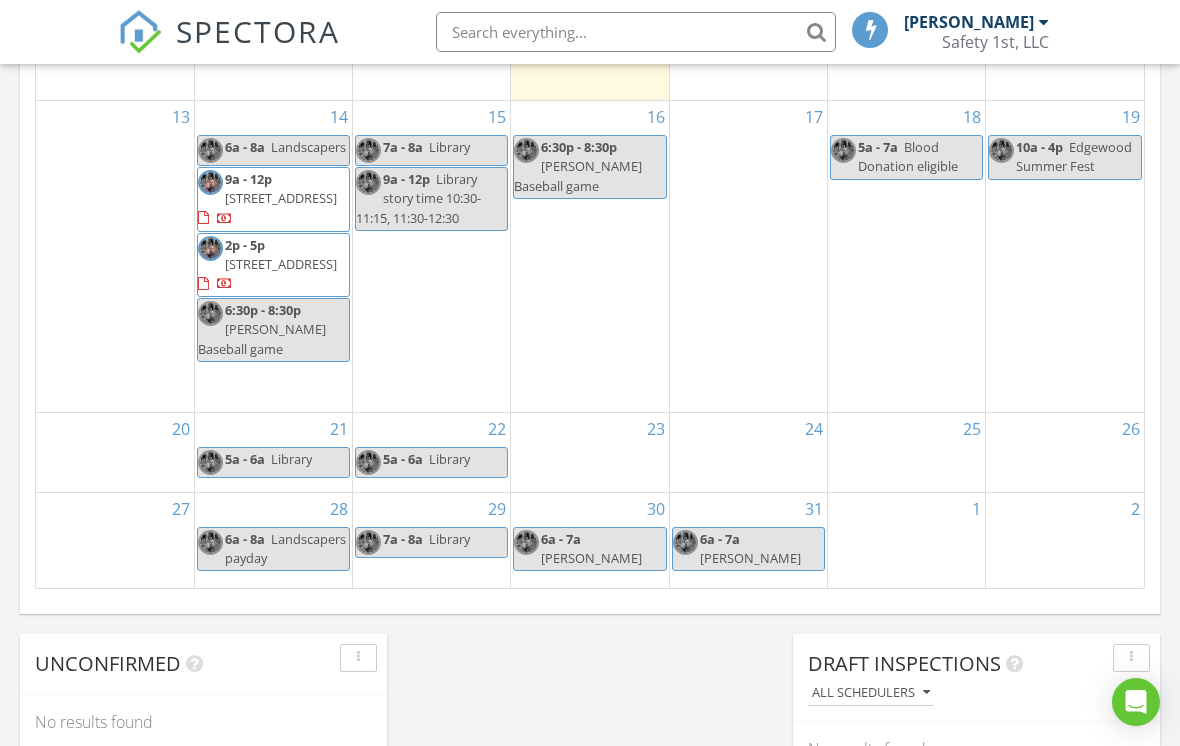 click on "[STREET_ADDRESS]" at bounding box center [281, 264] 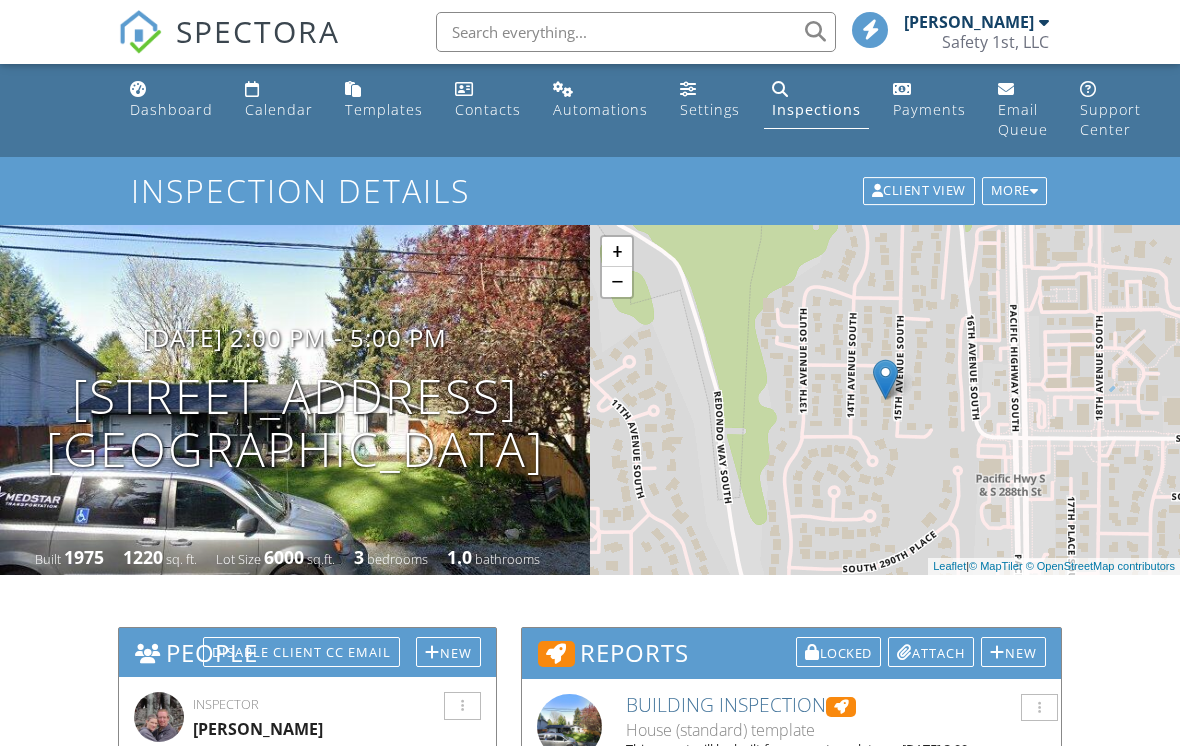 scroll, scrollTop: 0, scrollLeft: 0, axis: both 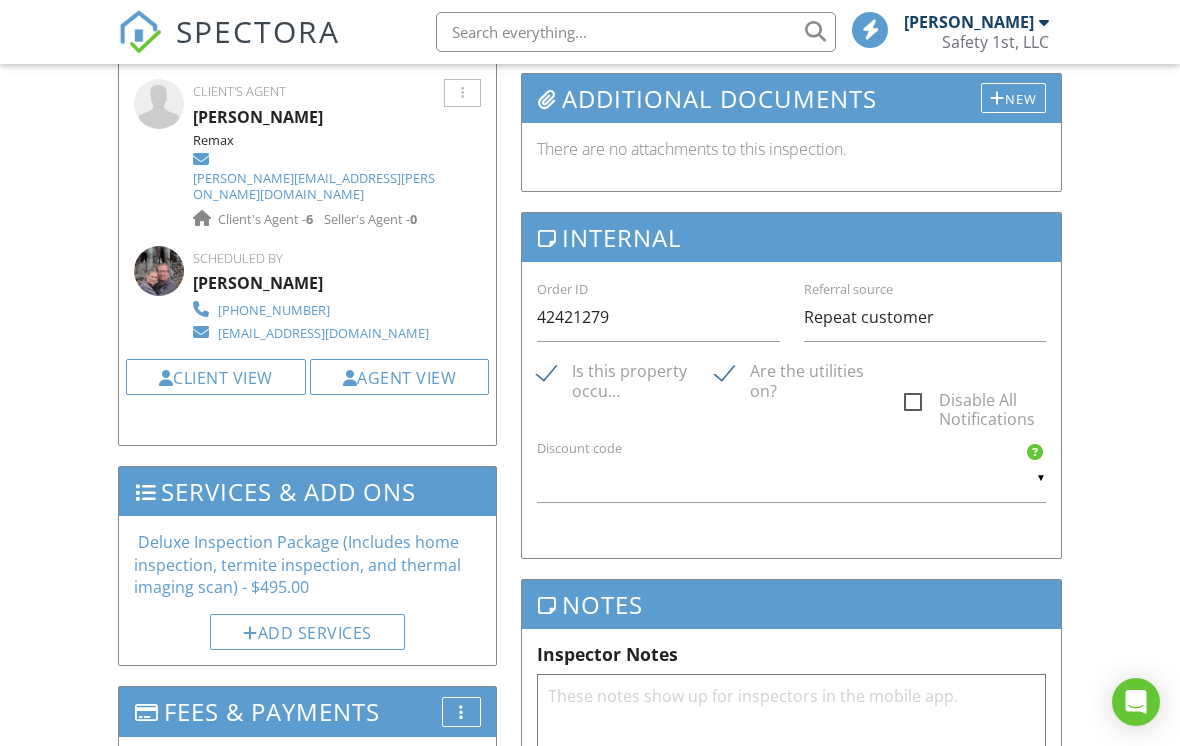 click on "Agent View" at bounding box center (400, 378) 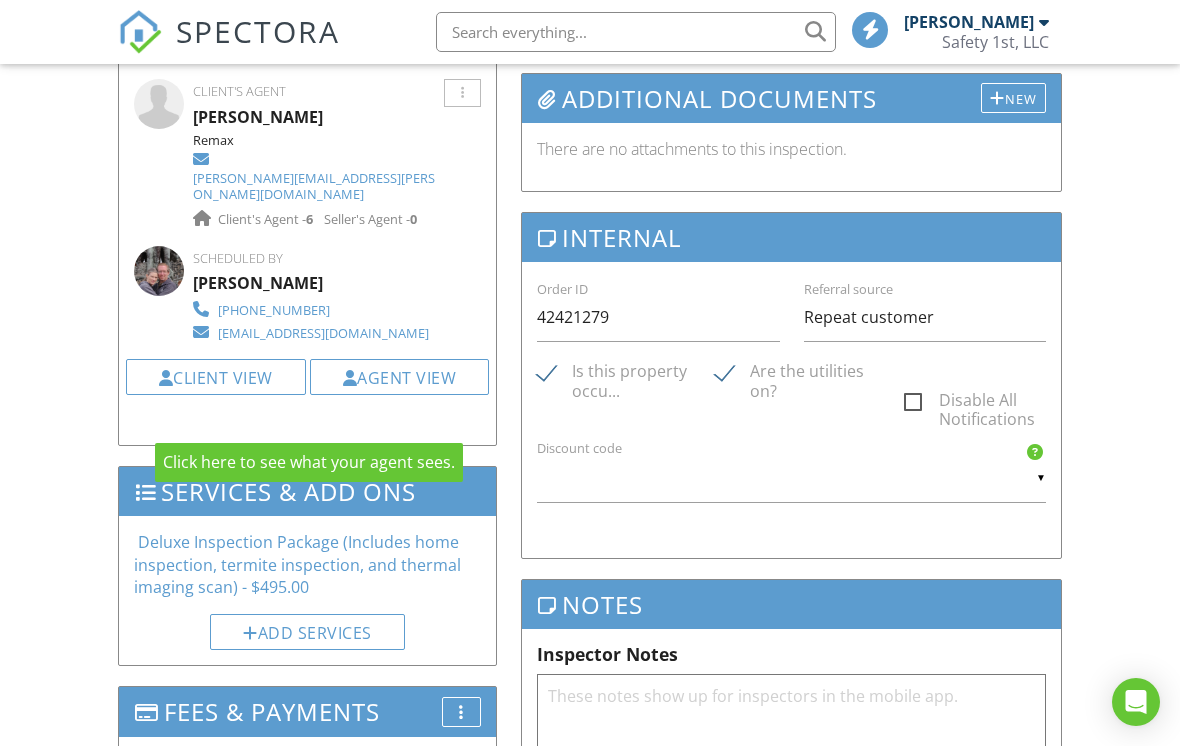 scroll, scrollTop: 838, scrollLeft: 0, axis: vertical 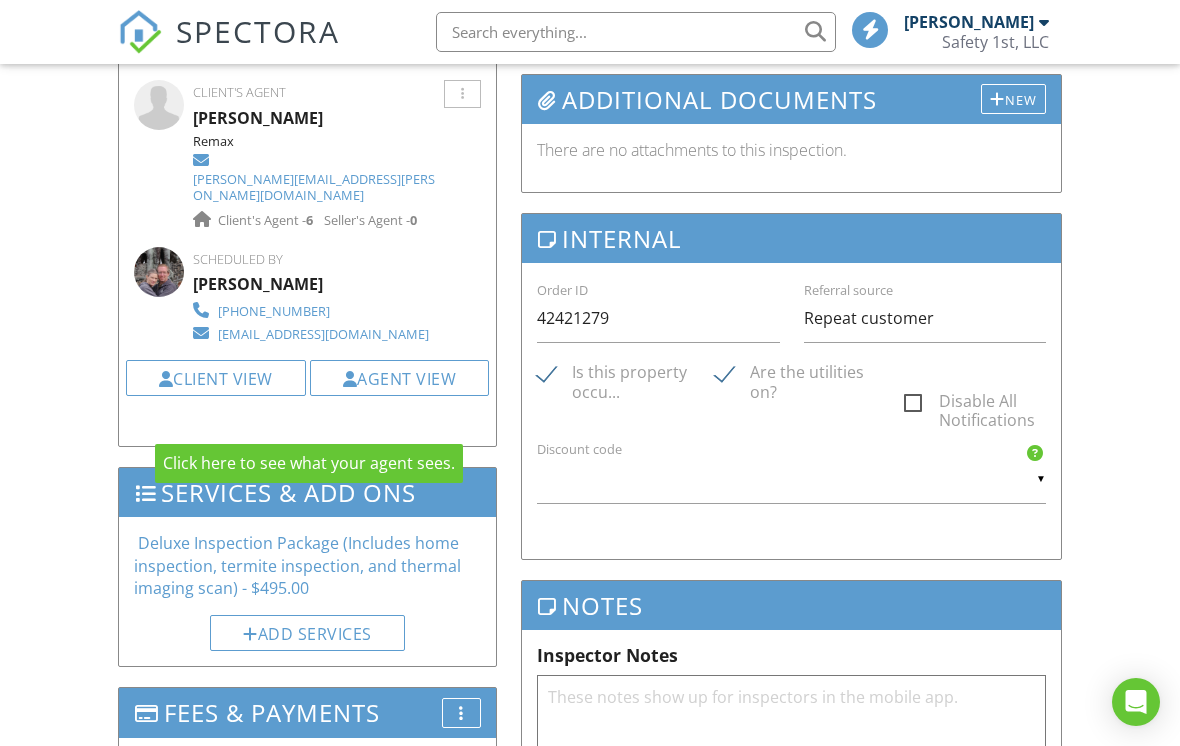 click 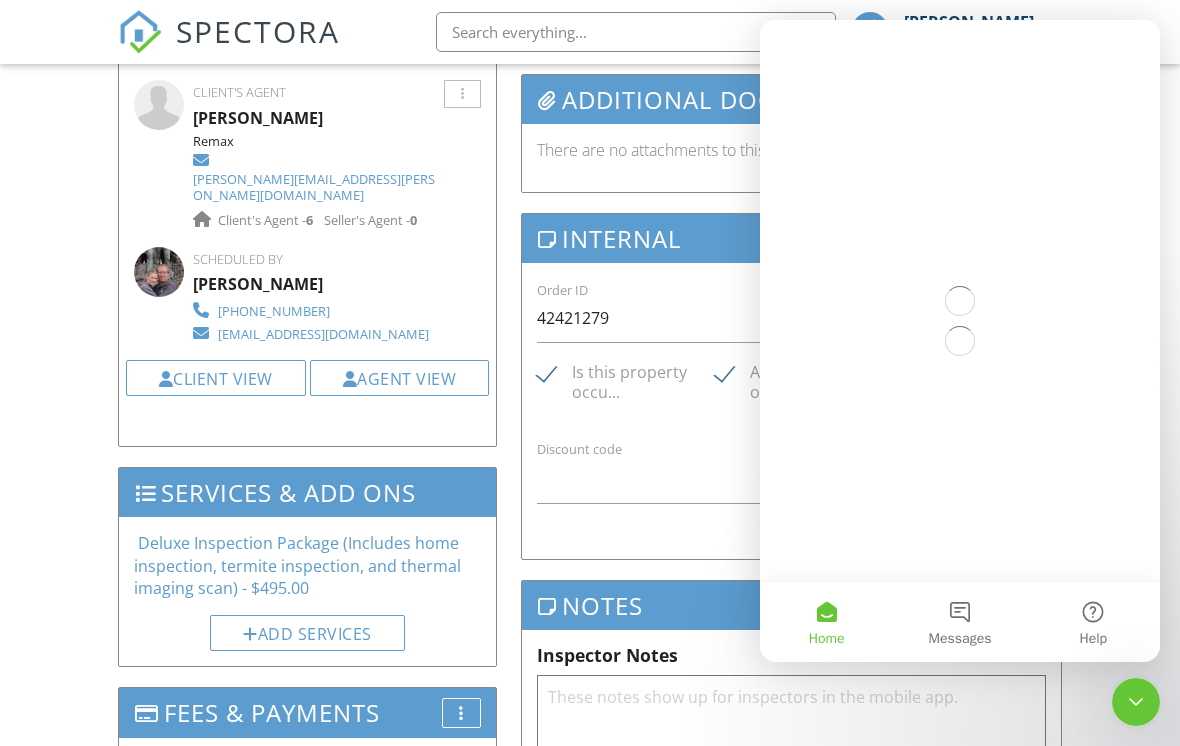 scroll, scrollTop: 0, scrollLeft: 0, axis: both 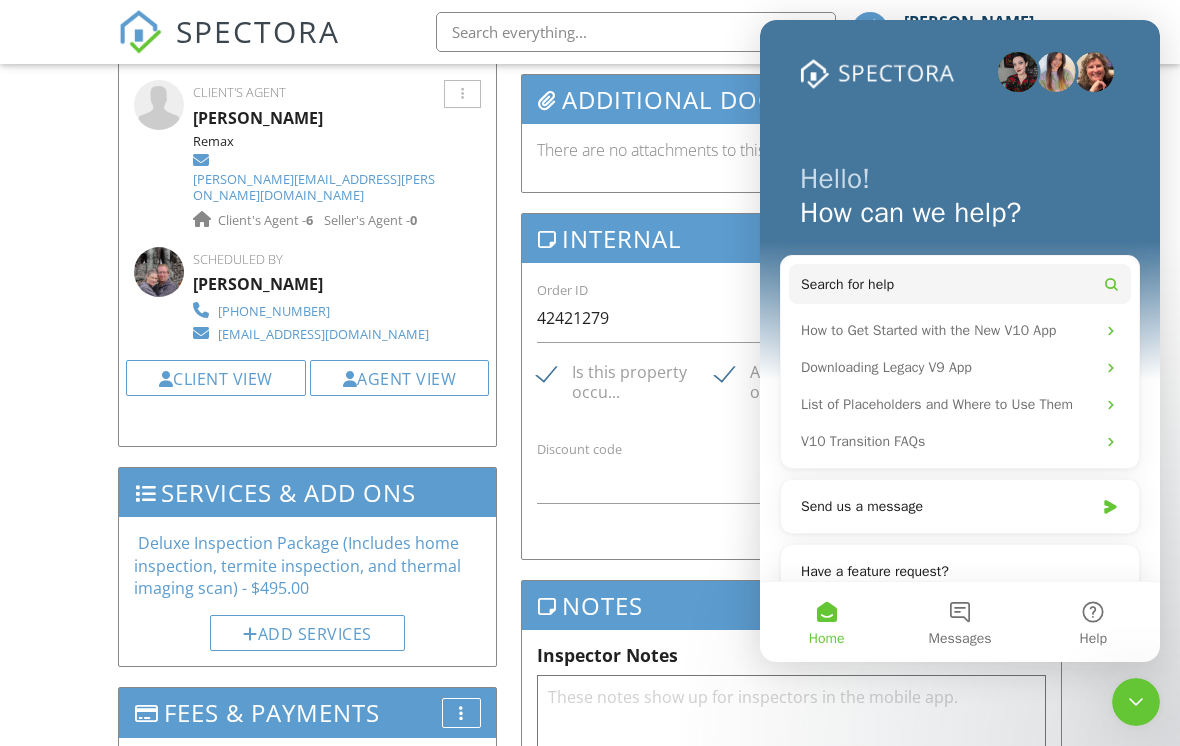 click on "Messages" at bounding box center (959, 622) 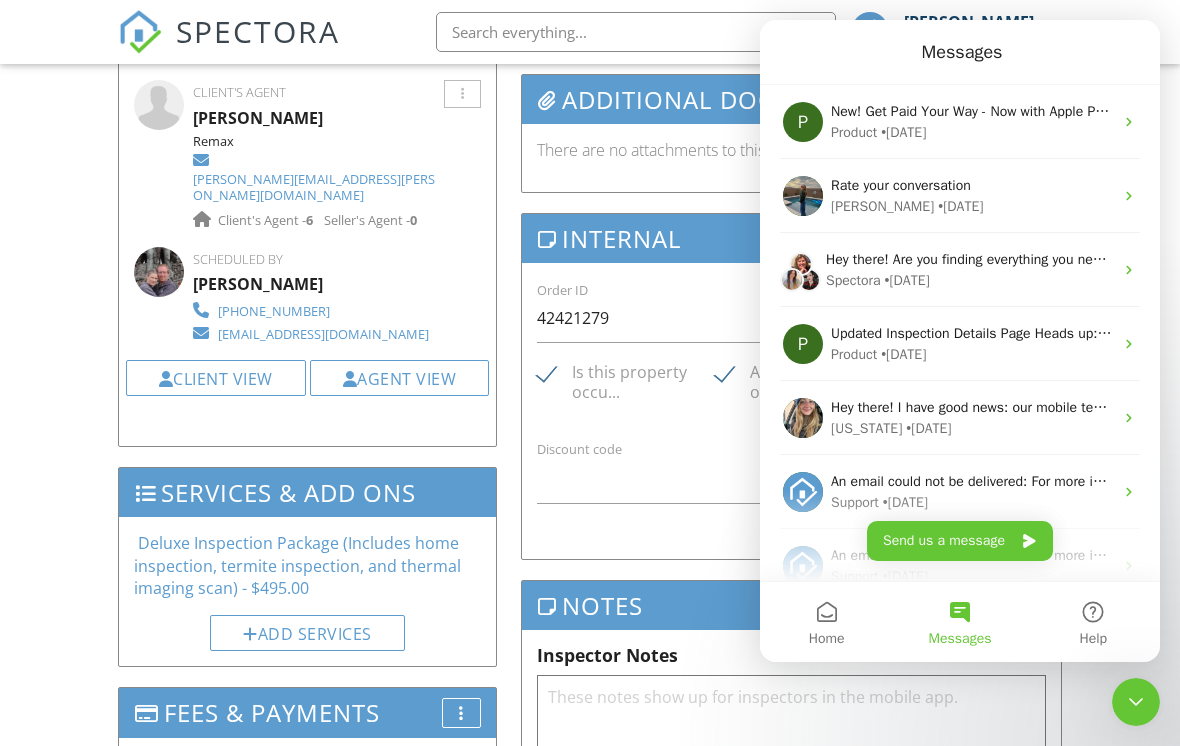click on "Send us a message" at bounding box center (960, 541) 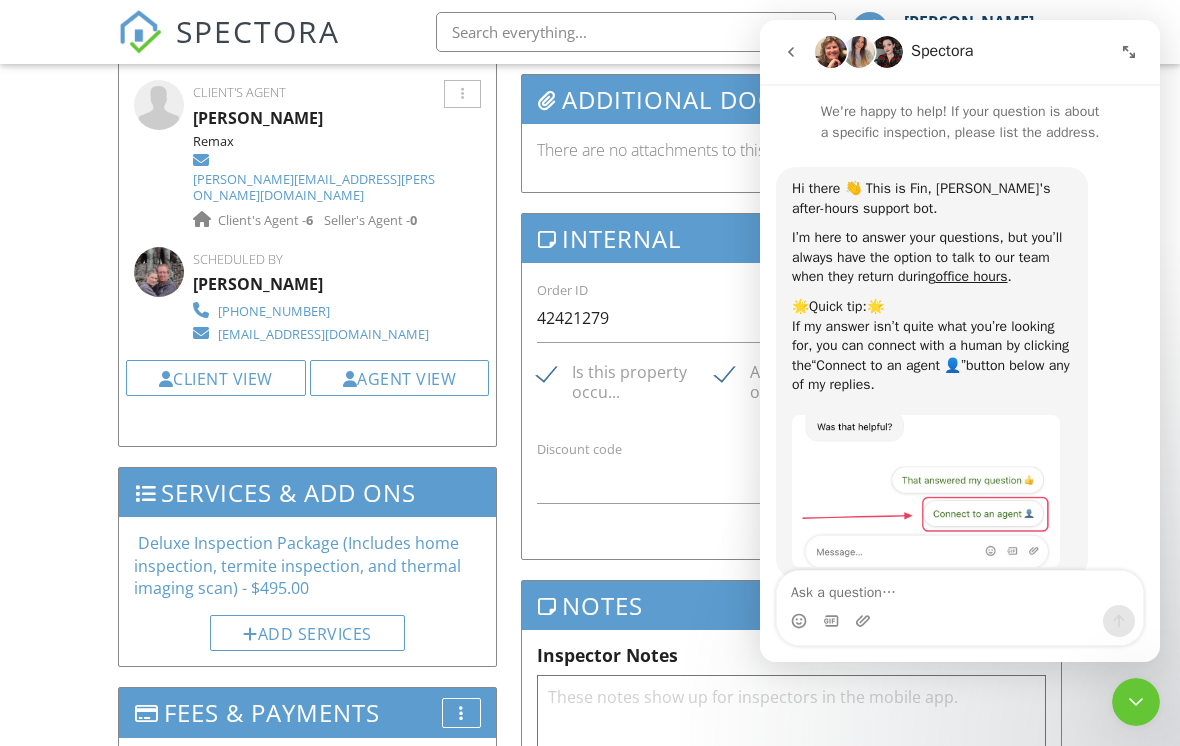 click at bounding box center (960, 588) 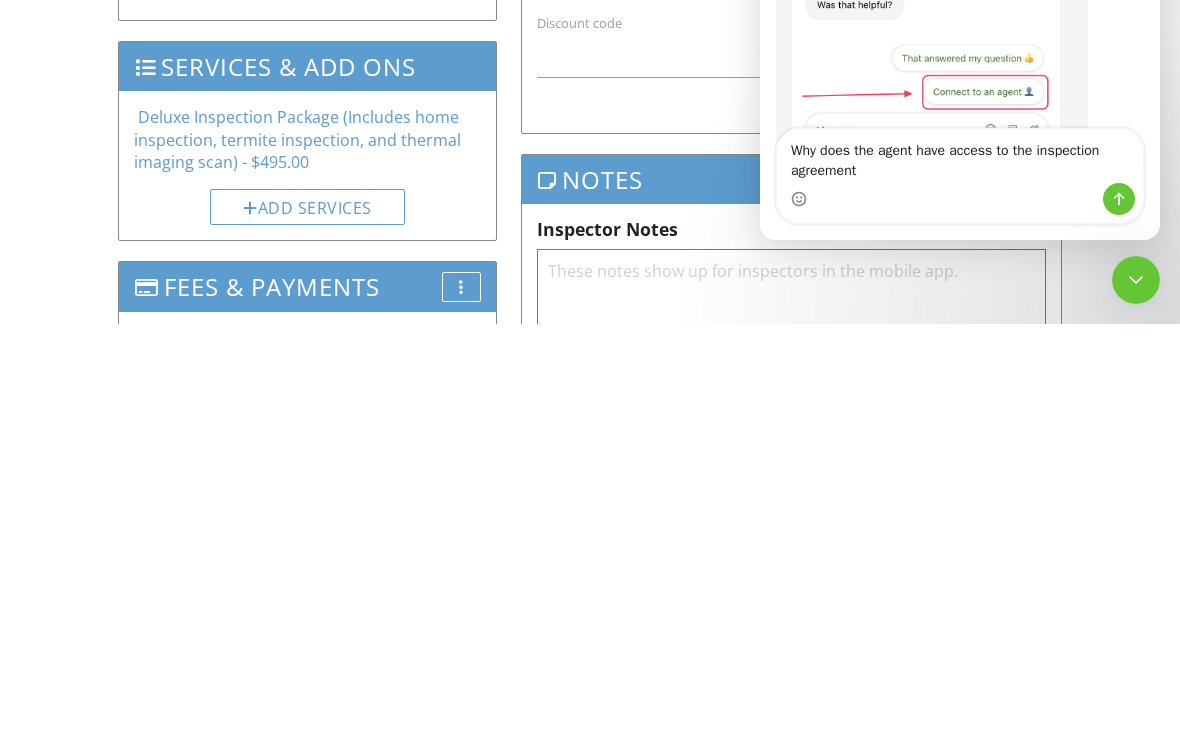 click on "Why does the agent have access to the inspection agreement" at bounding box center (960, 156) 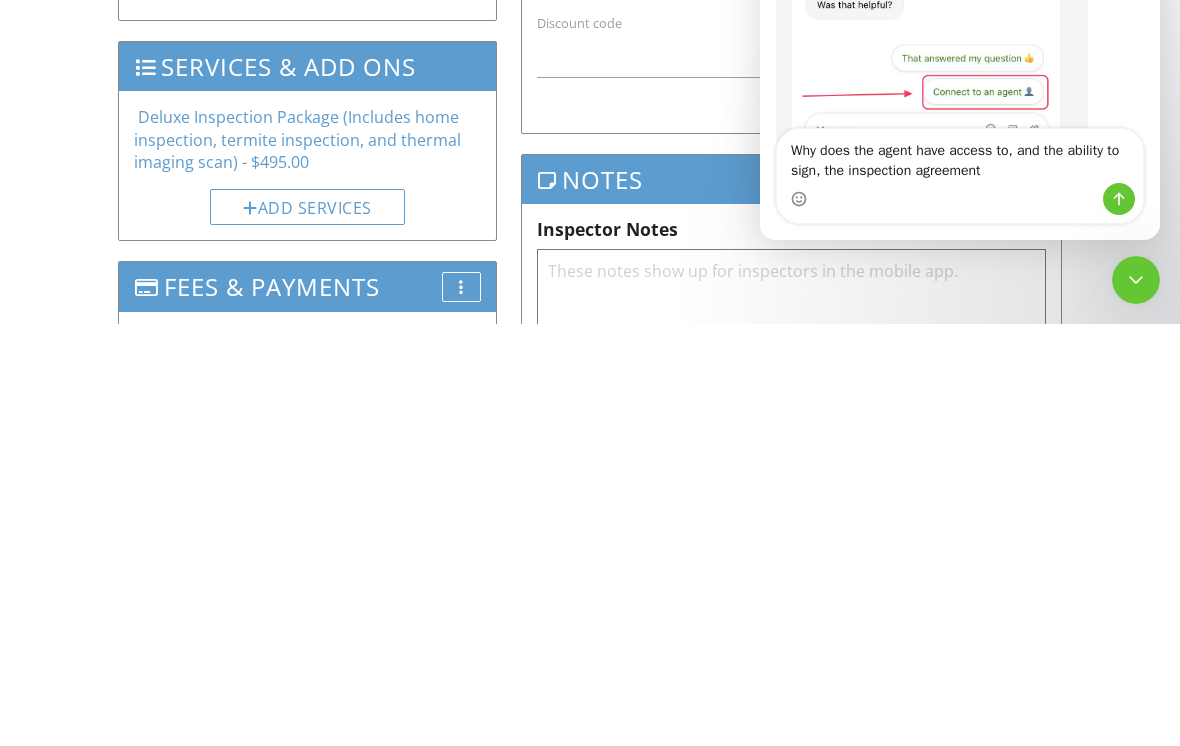 click on "Why does the agent have access to, and the ability to sign, the inspection agreement" at bounding box center [960, 156] 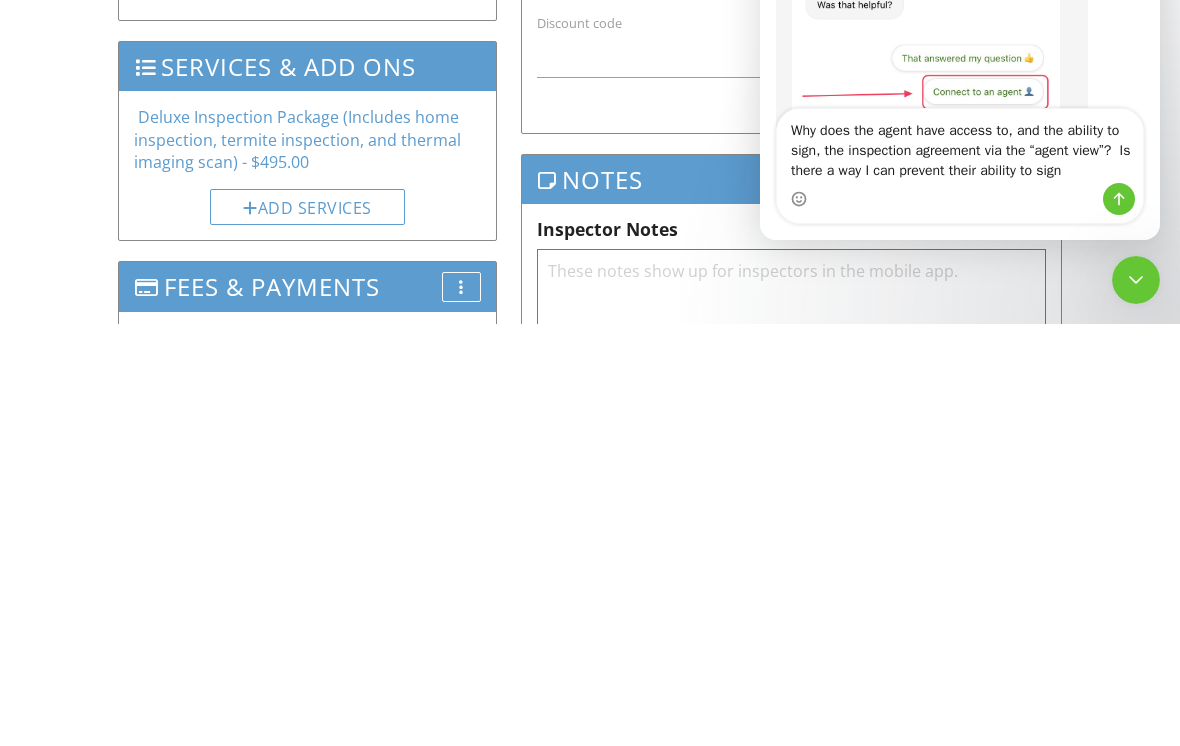 click on "Why does the agent have access to, and the ability to sign, the inspection agreement via the “agent view”?  Is there a way I can prevent their ability to sign" at bounding box center (960, 146) 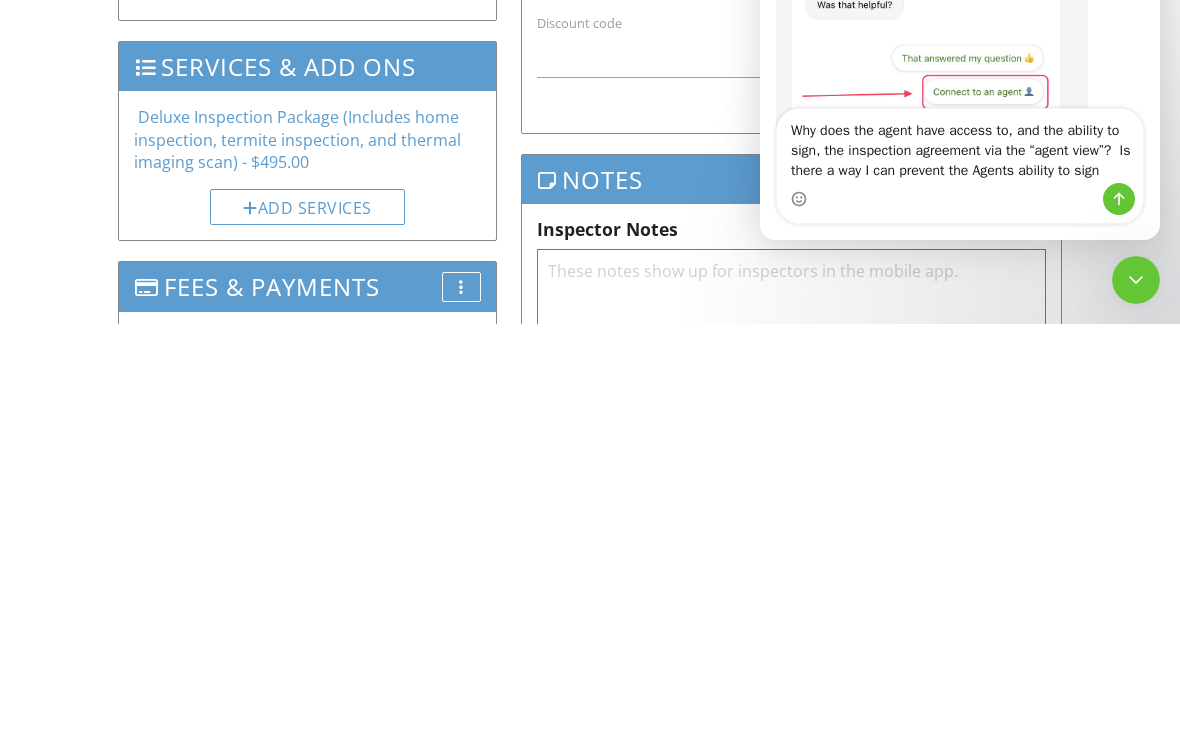 click on "Why does the agent have access to, and the ability to sign, the inspection agreement via the “agent view”?  Is there a way I can prevent the Agents ability to sign" at bounding box center [960, 146] 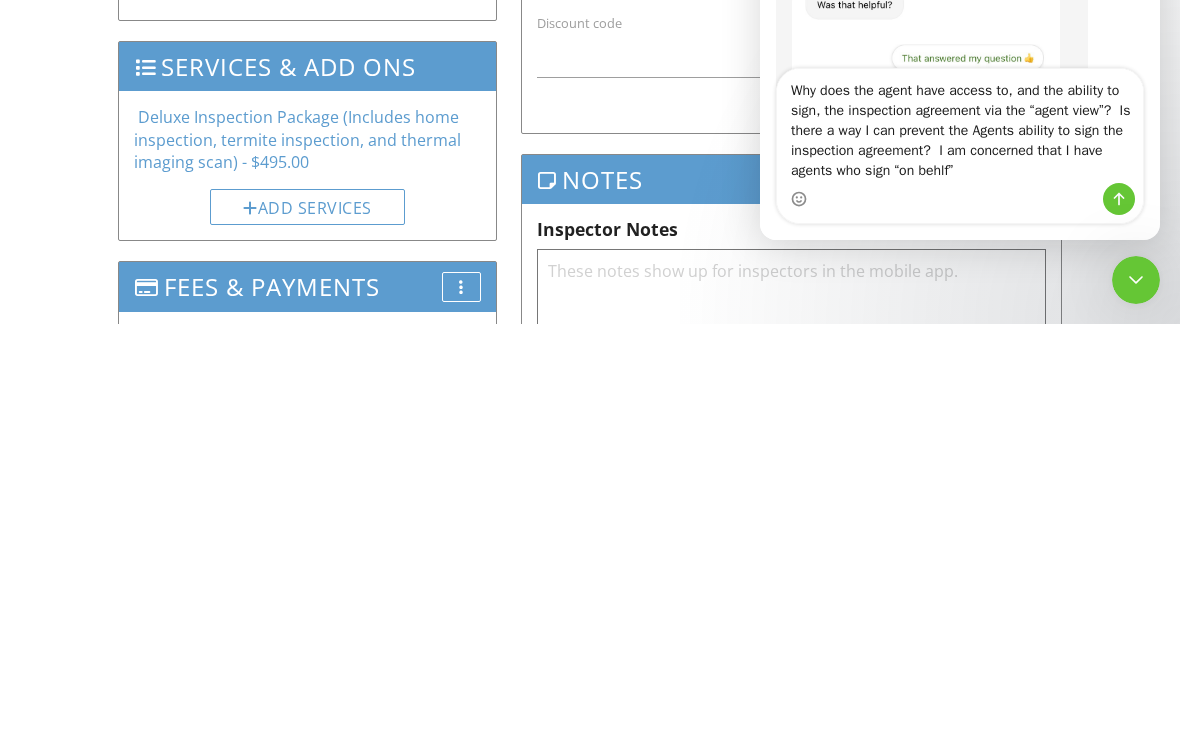 click on "Why does the agent have access to, and the ability to sign, the inspection agreement via the “agent view”?  Is there a way I can prevent the Agents ability to sign the inspection agreement?  I am concerned that I have agents who sign “on behlf”" at bounding box center (960, 126) 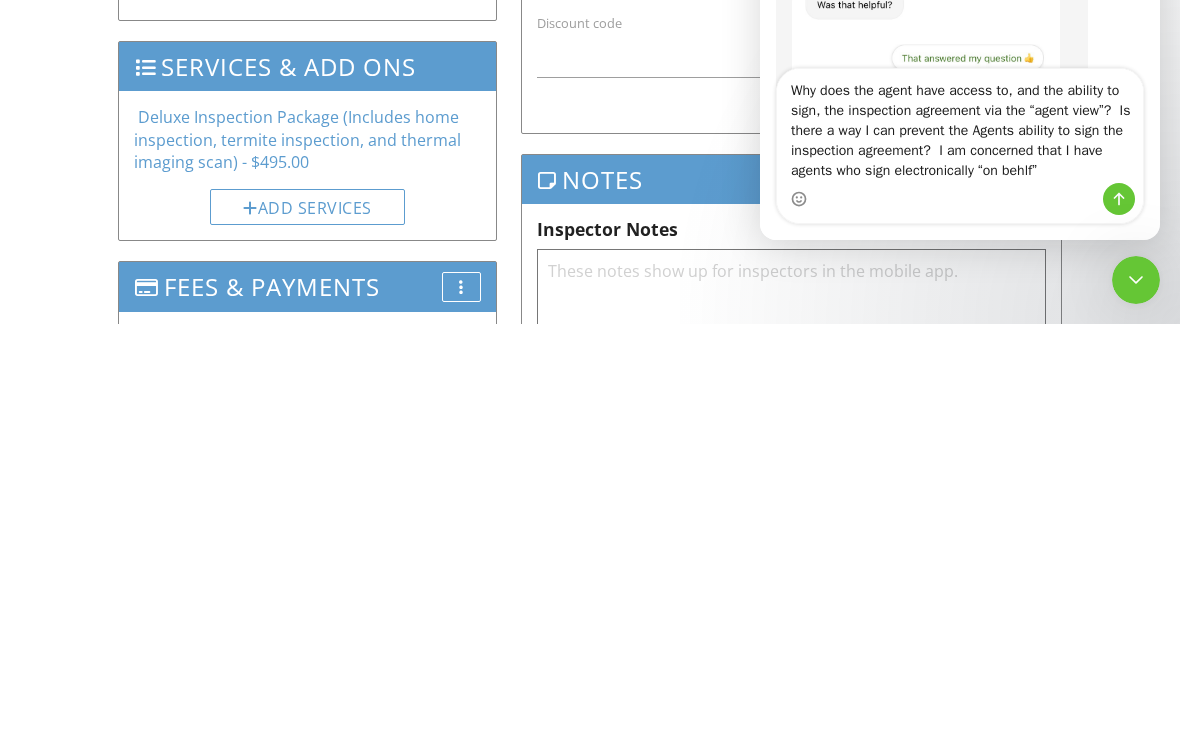 click on "Why does the agent have access to, and the ability to sign, the inspection agreement via the “agent view”?  Is there a way I can prevent the Agents ability to sign the inspection agreement?  I am concerned that I have agents who sign electronically “on behlf”" at bounding box center [960, 126] 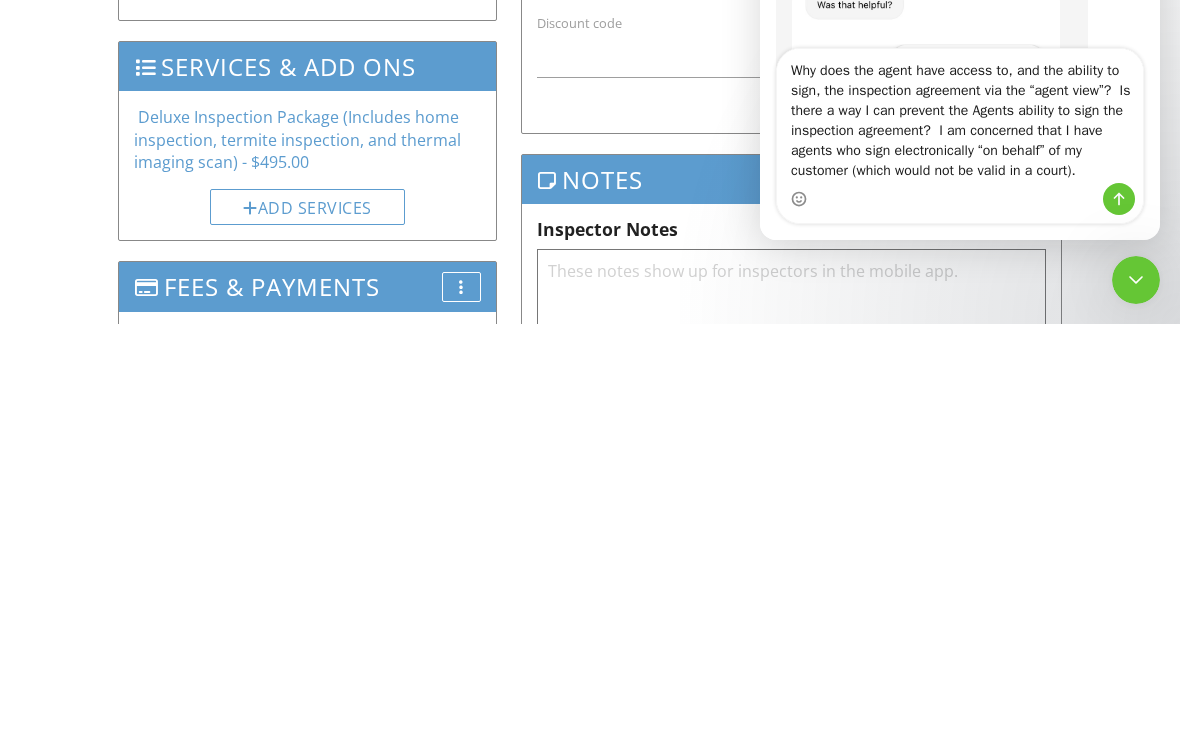 type on "Why does the agent have access to, and the ability to sign, the inspection agreement via the “agent view”?  Is there a way I can prevent the Agents ability to sign the inspection agreement?  I am concerned that I have agents who sign electronically “on behalf” of my customer (which would not be valid in a court)." 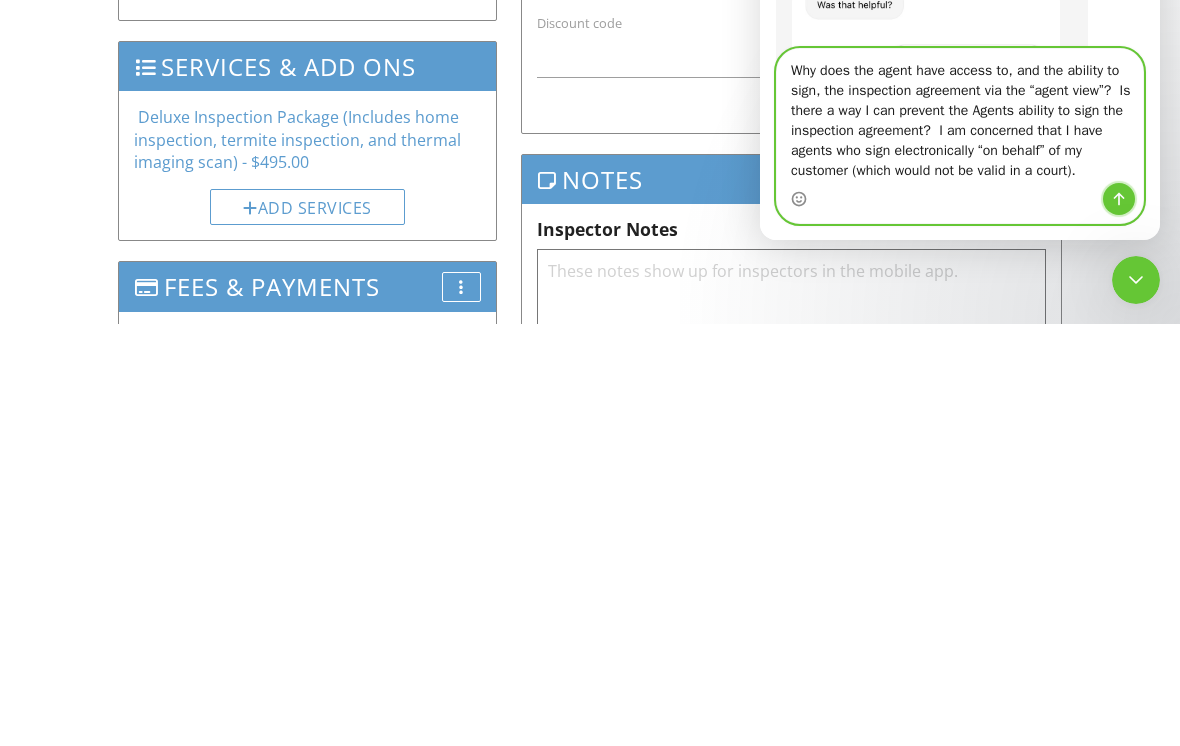 click 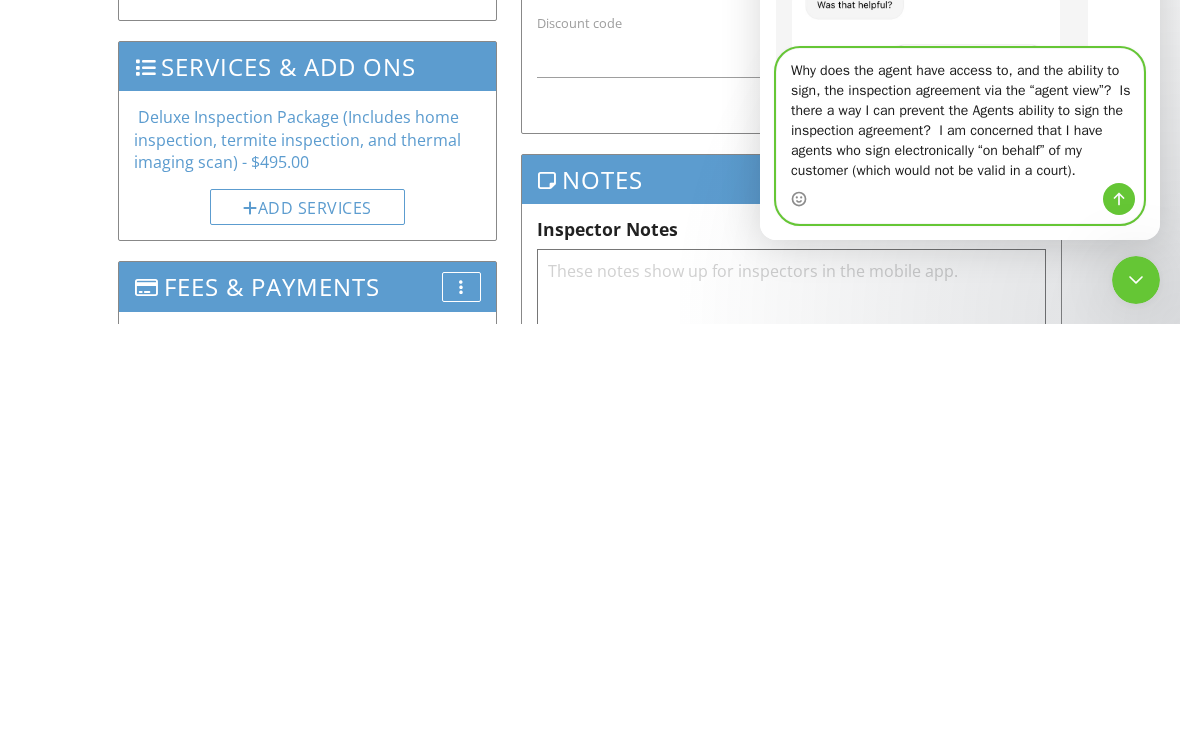 type 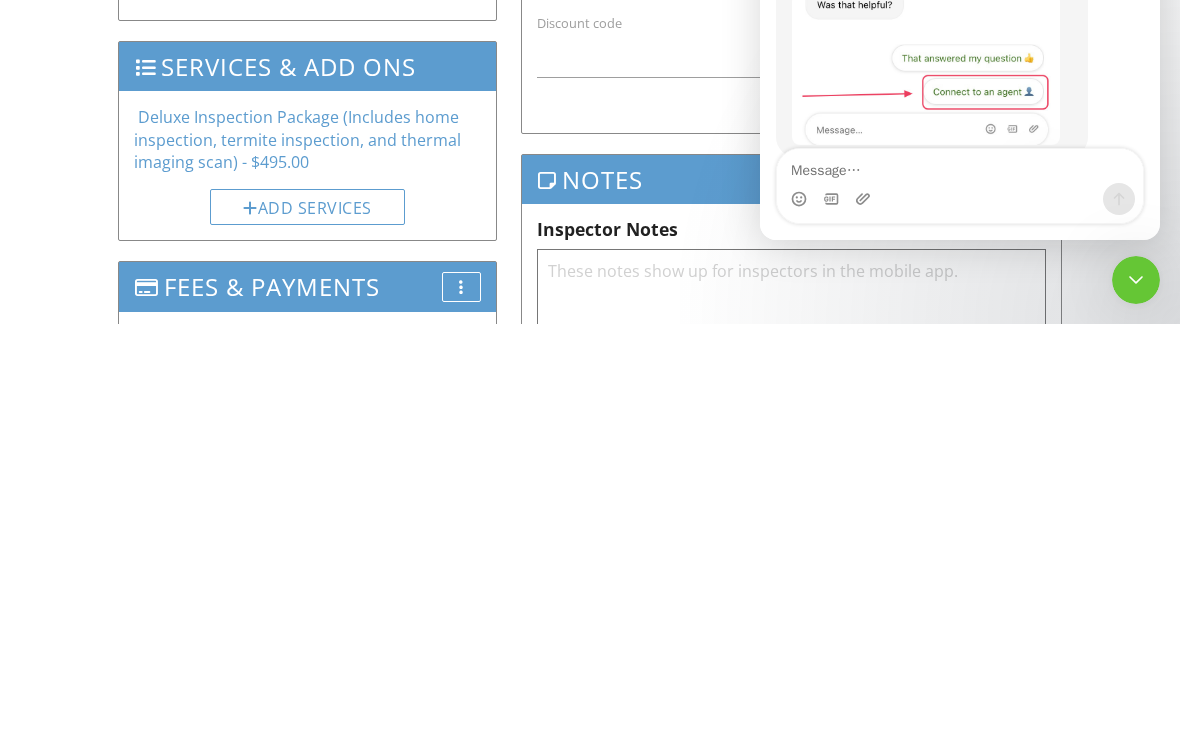 scroll, scrollTop: 846, scrollLeft: 0, axis: vertical 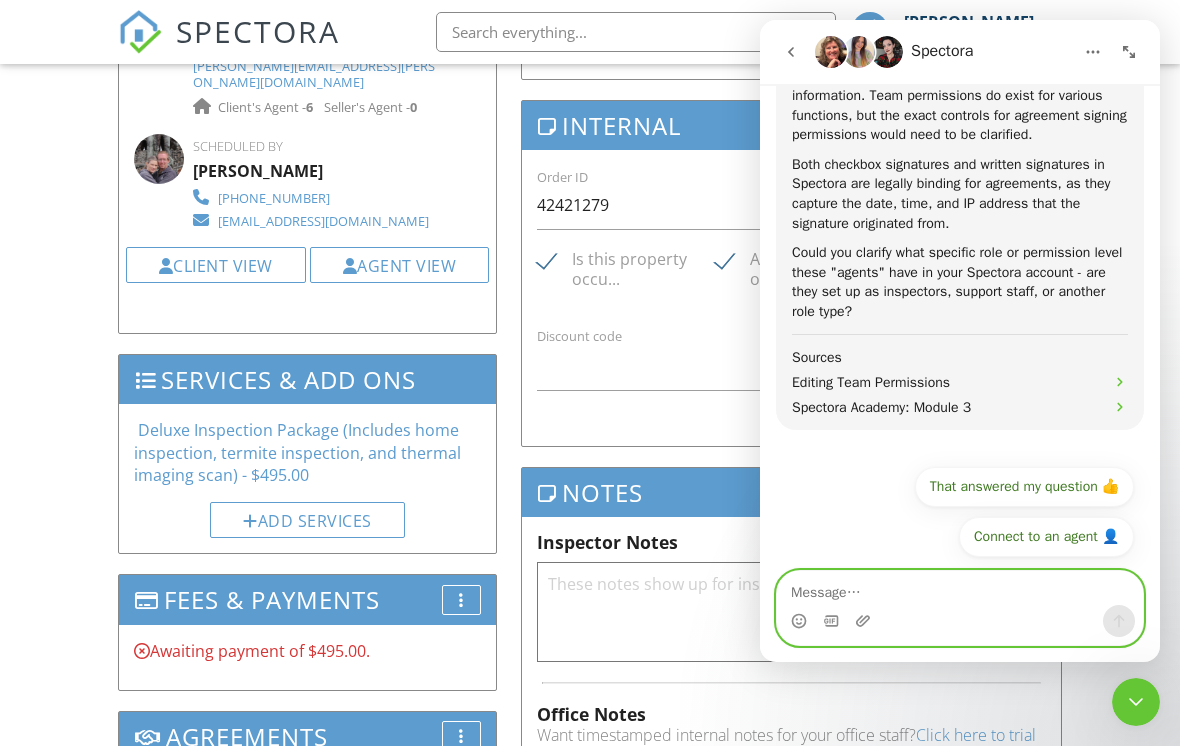 click on "Connect to an agent 👤" at bounding box center (1046, 537) 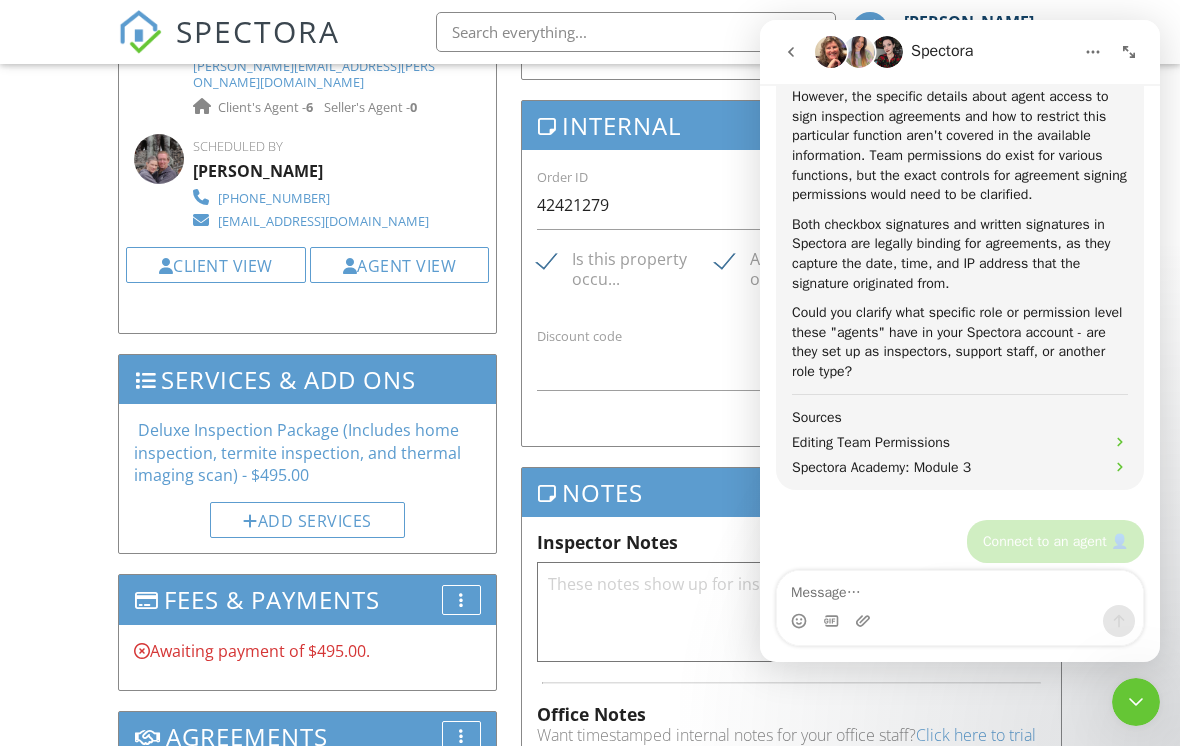 scroll, scrollTop: 885, scrollLeft: 0, axis: vertical 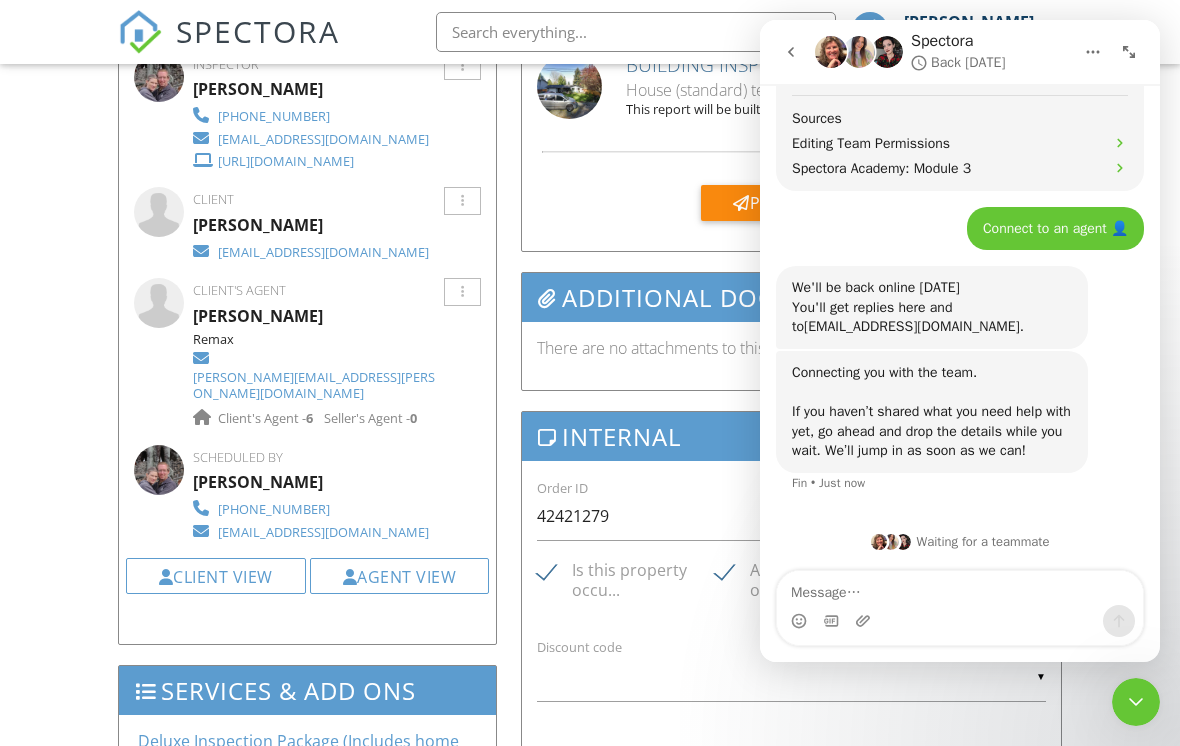 click at bounding box center (1136, 702) 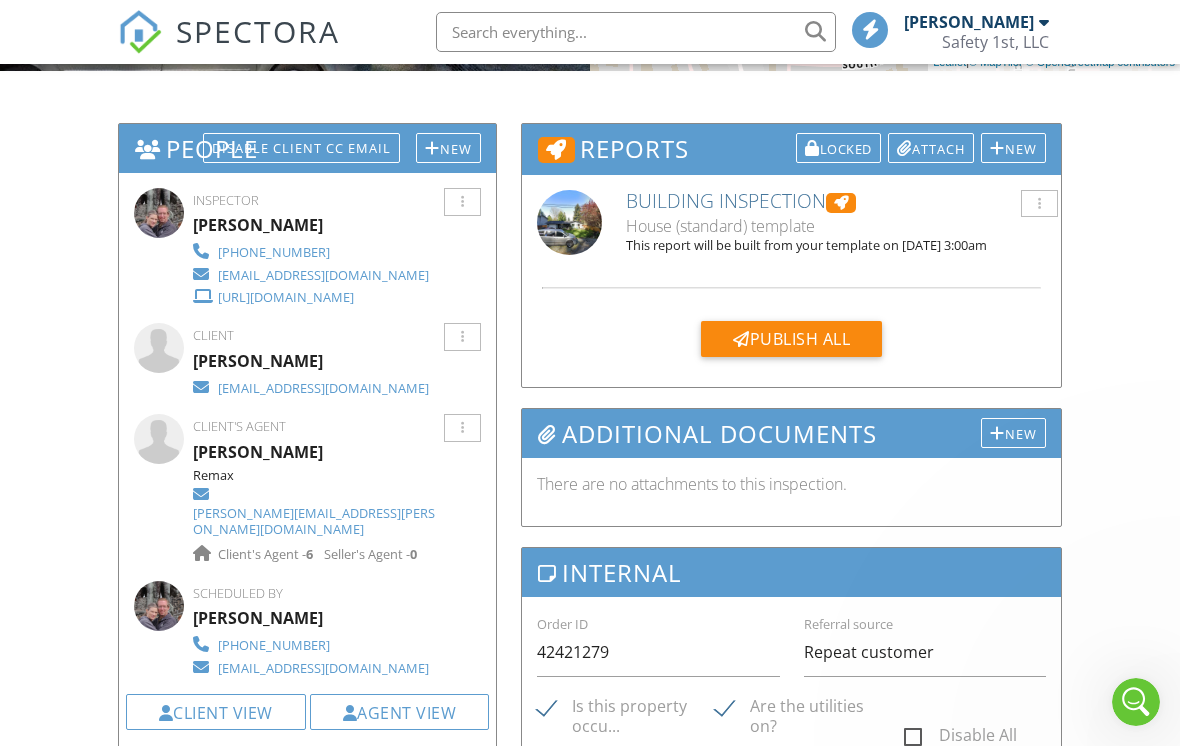 scroll, scrollTop: 0, scrollLeft: 0, axis: both 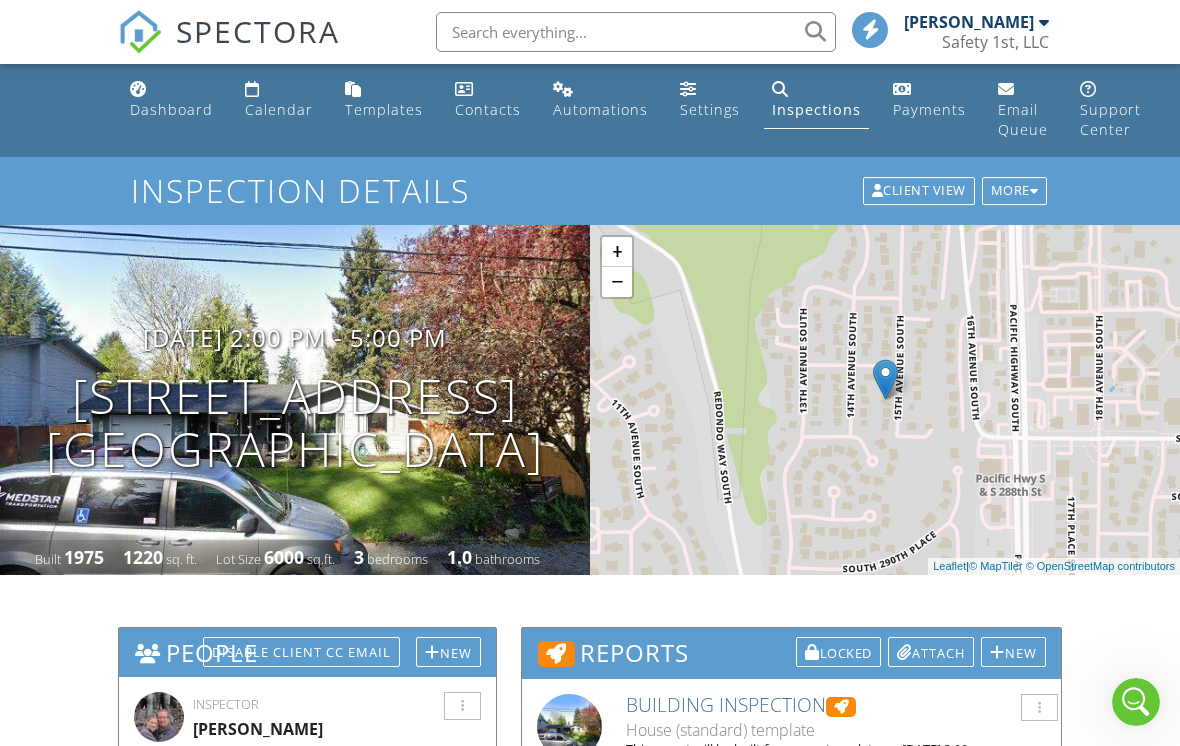 click on "Dashboard" at bounding box center [171, 100] 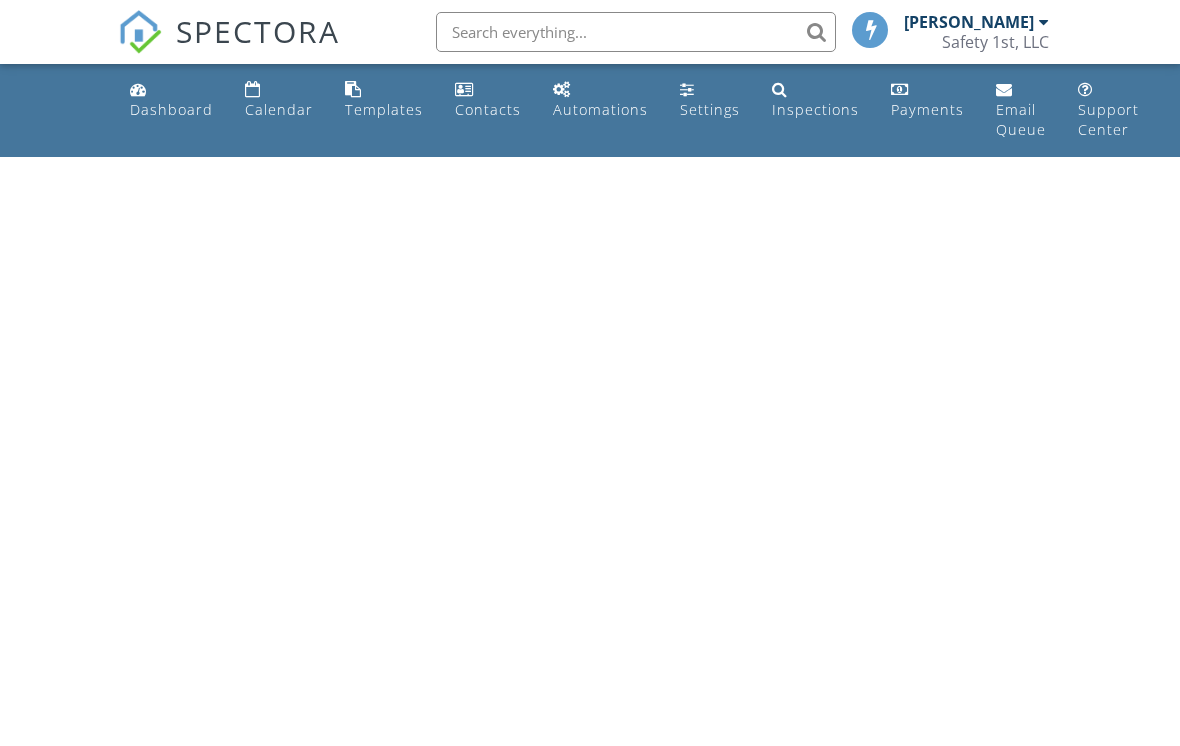 scroll, scrollTop: 0, scrollLeft: 0, axis: both 